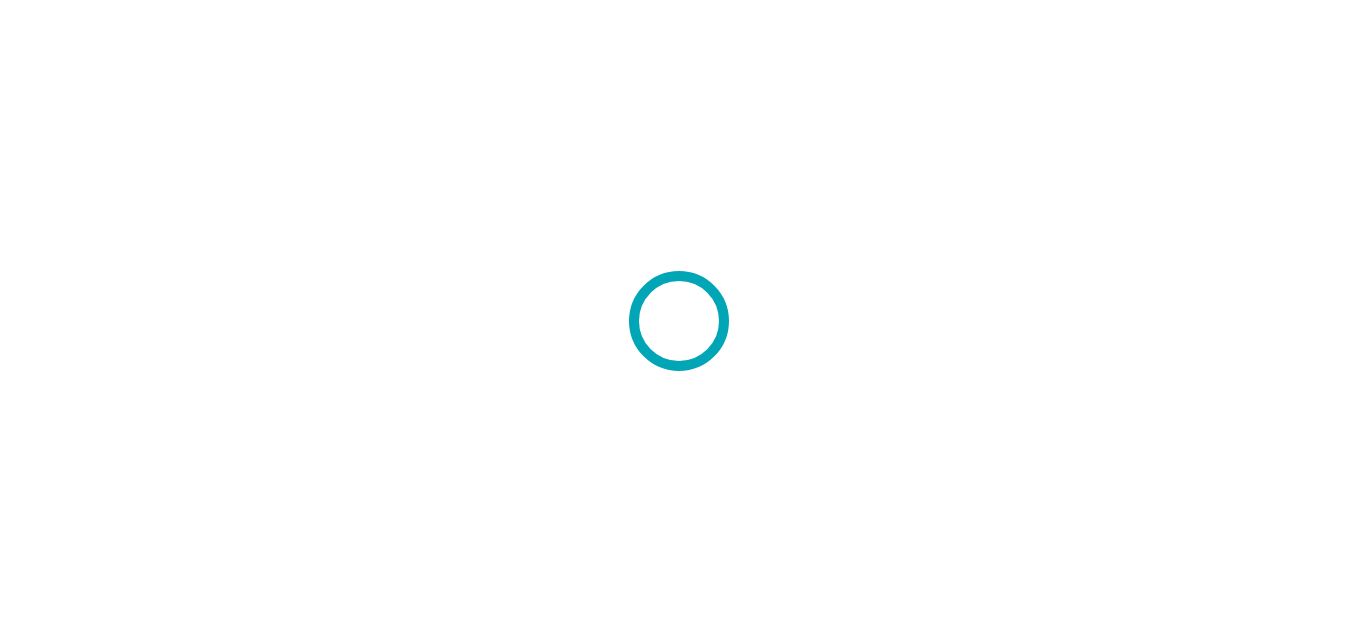 scroll, scrollTop: 0, scrollLeft: 0, axis: both 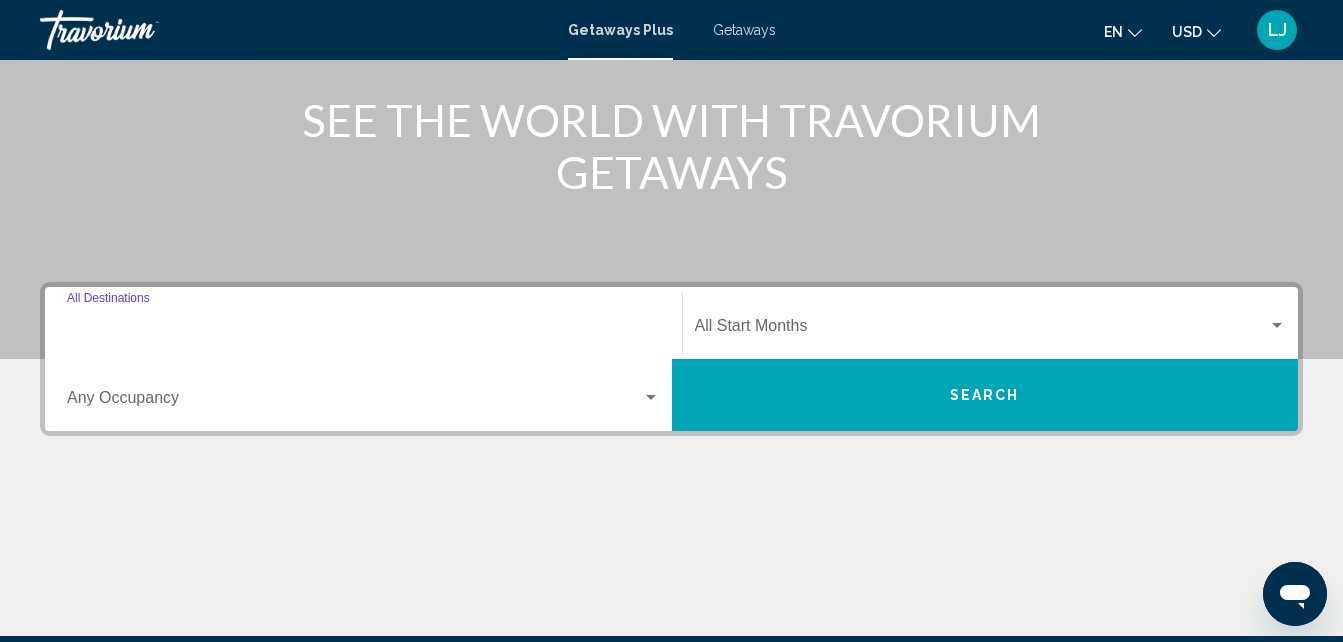 click on "Destination All Destinations" at bounding box center [363, 330] 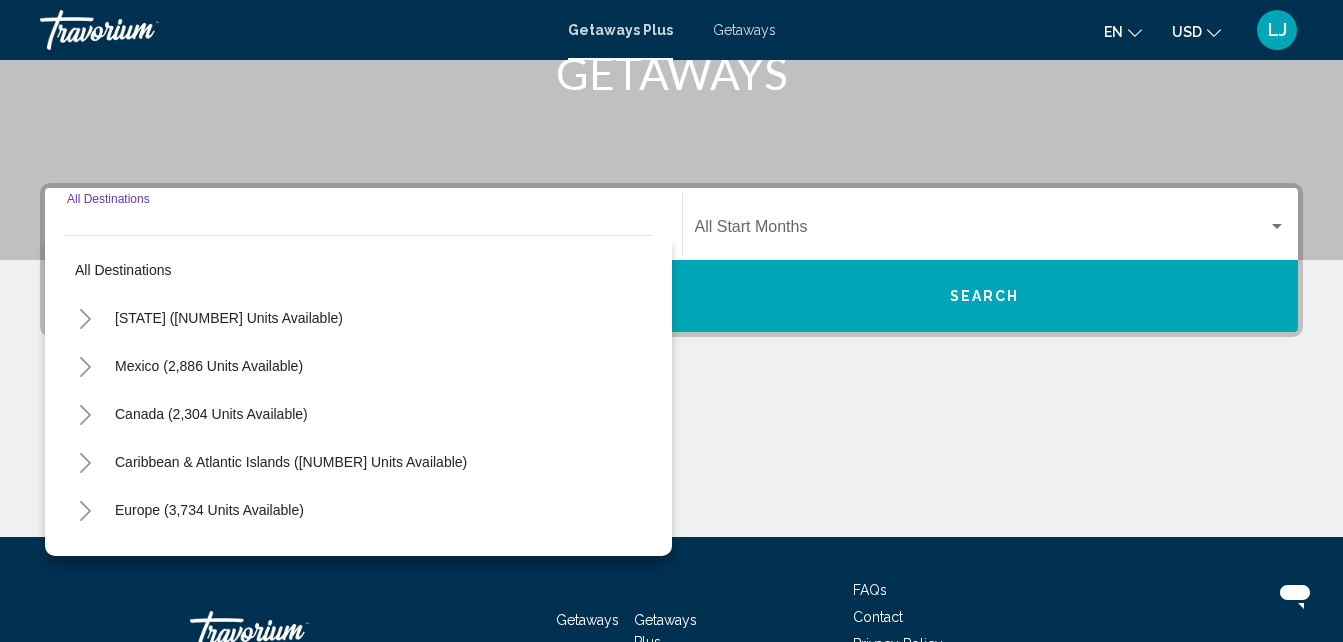 scroll, scrollTop: 458, scrollLeft: 0, axis: vertical 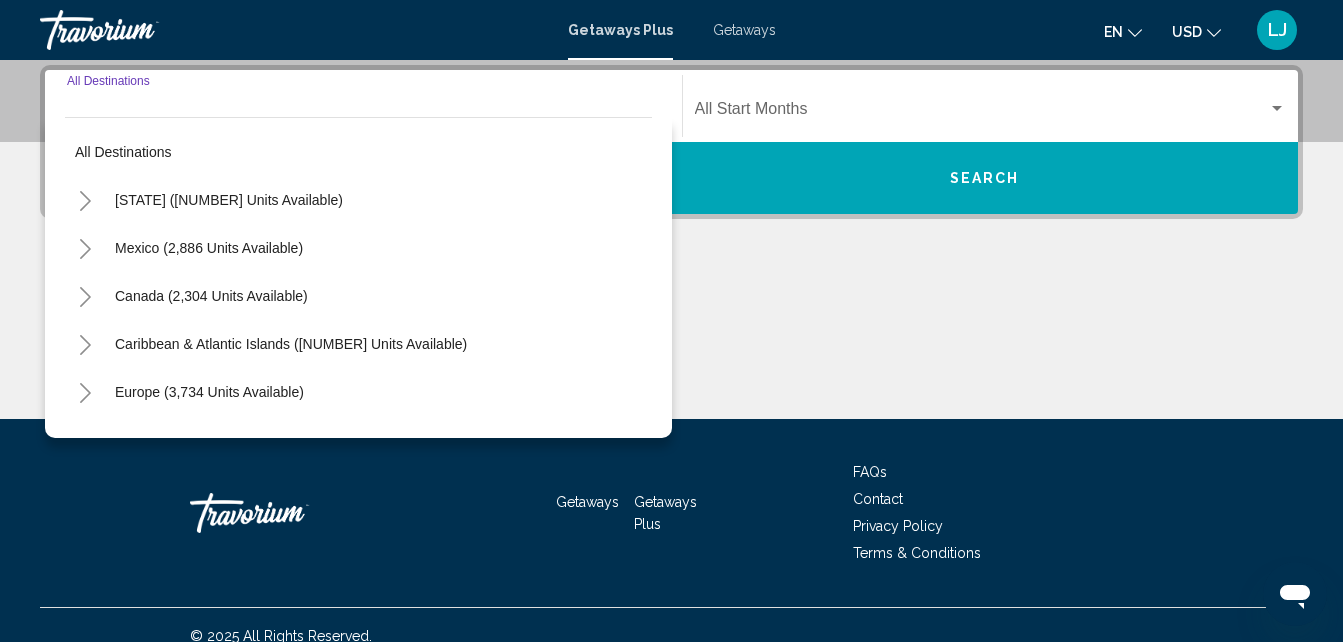 click 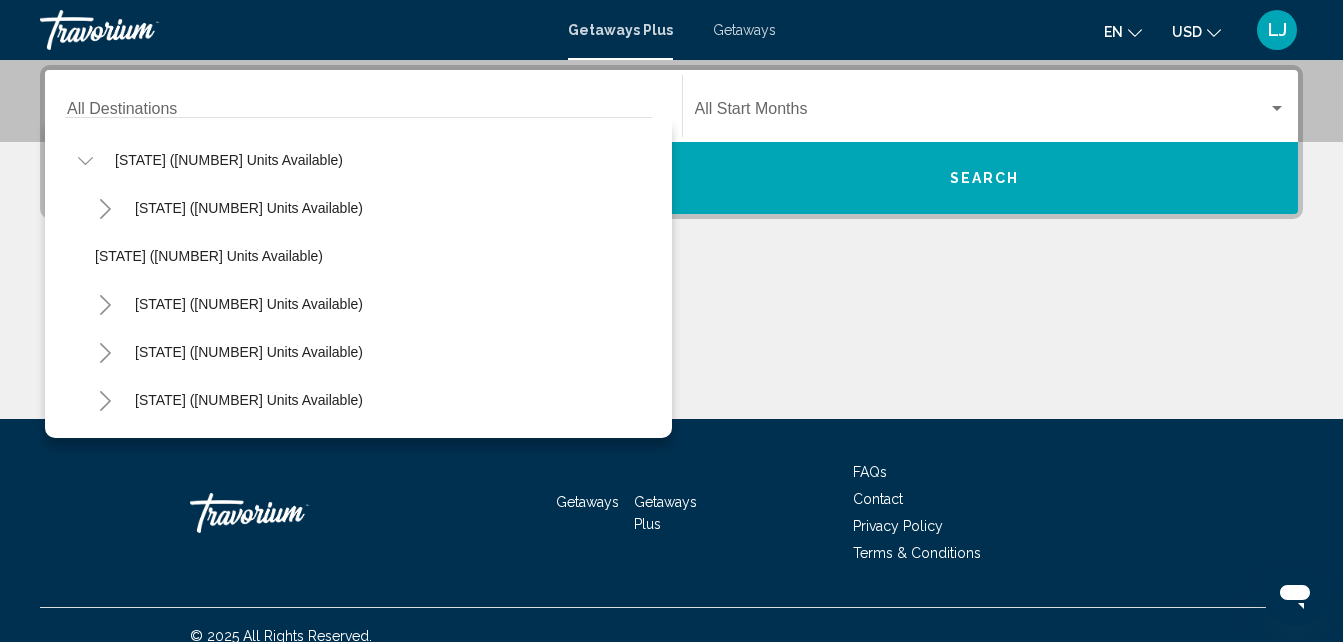 scroll, scrollTop: 120, scrollLeft: 0, axis: vertical 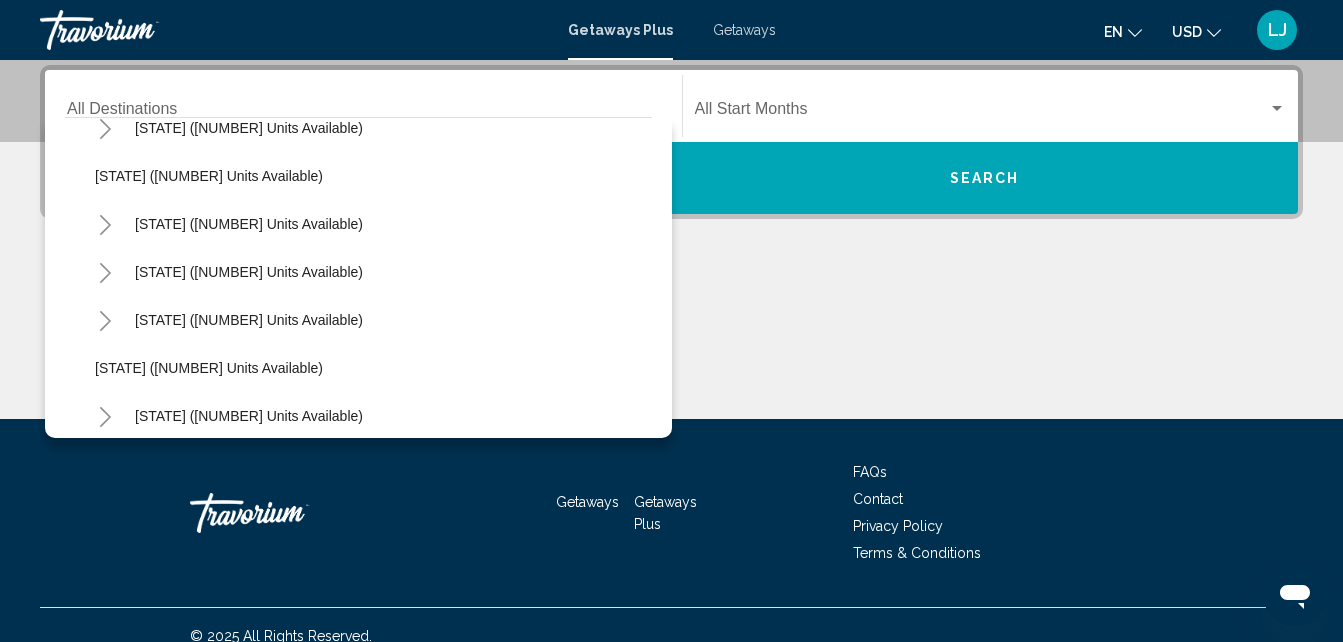 click 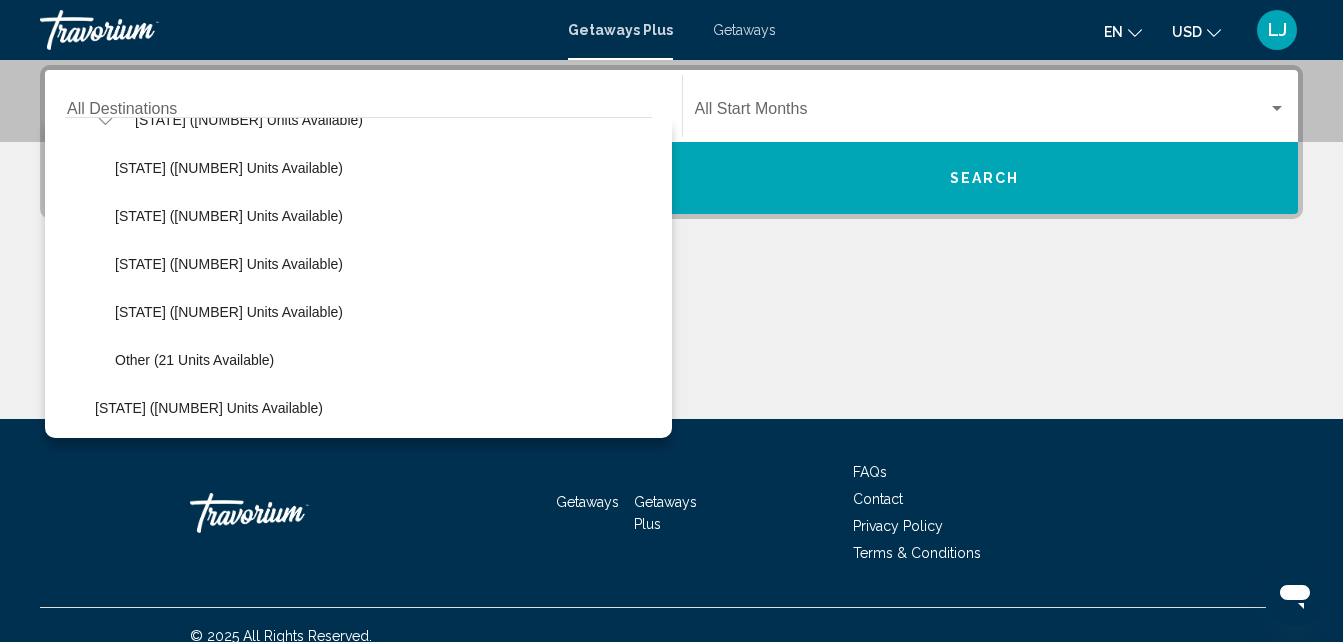 scroll, scrollTop: 360, scrollLeft: 0, axis: vertical 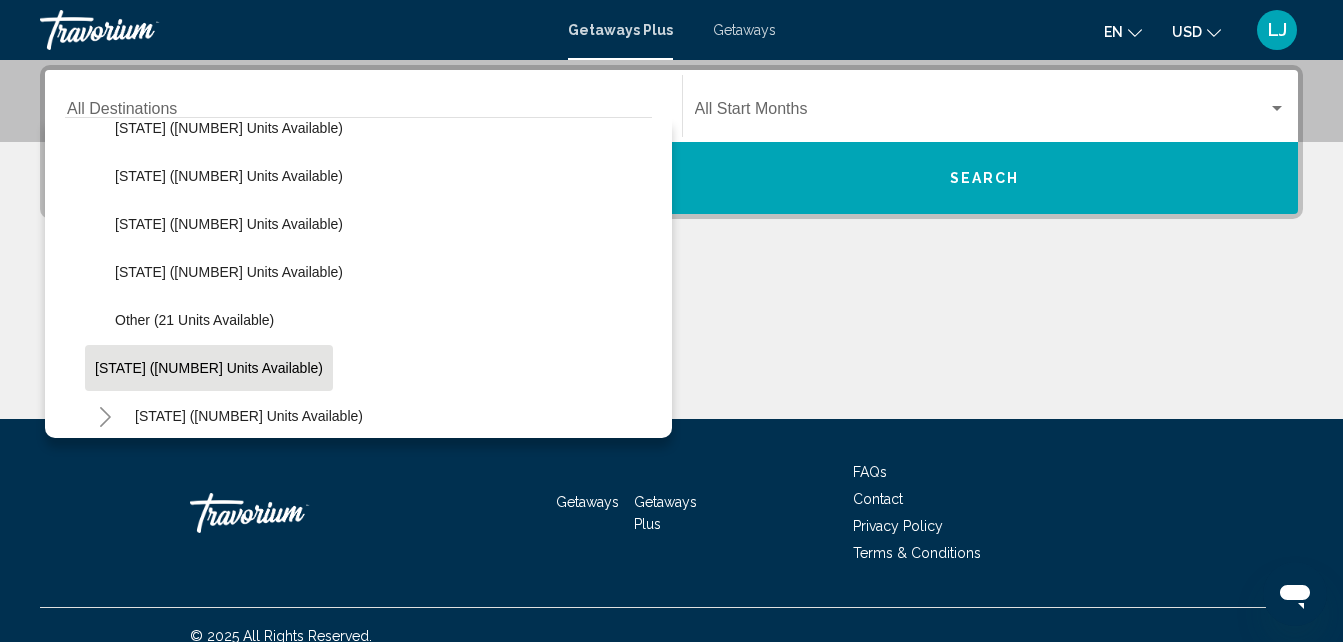 click on "[STATE] ([NUMBER] units available)" 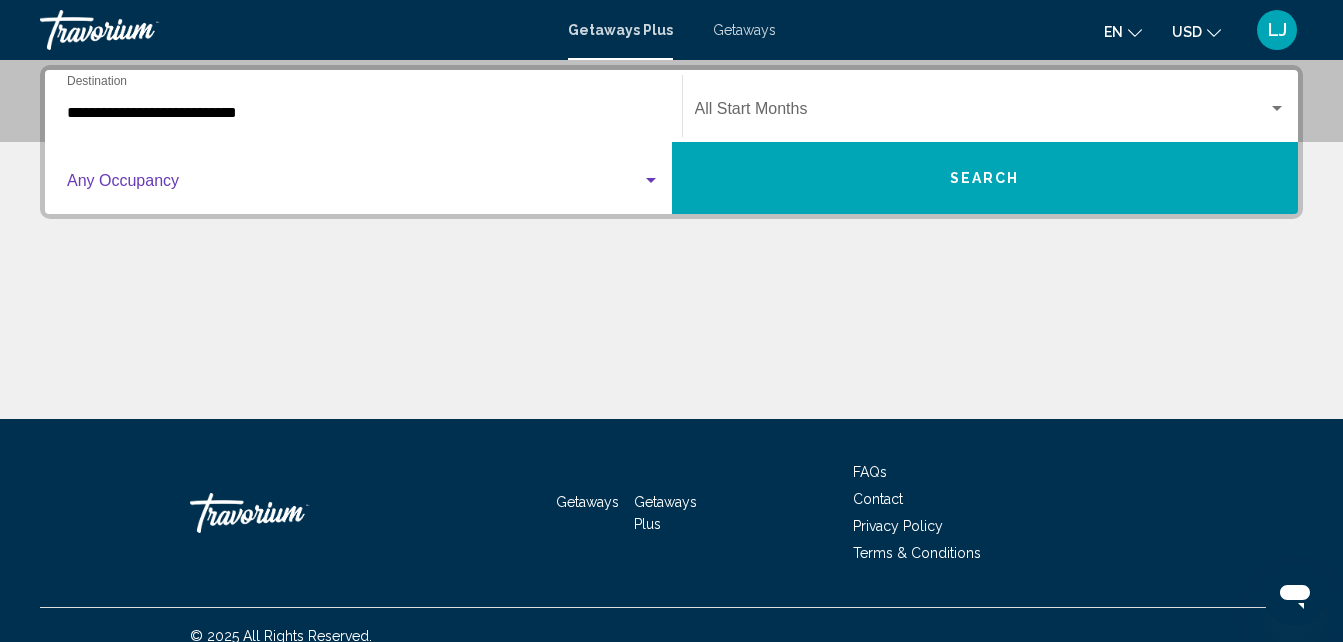 click at bounding box center [354, 185] 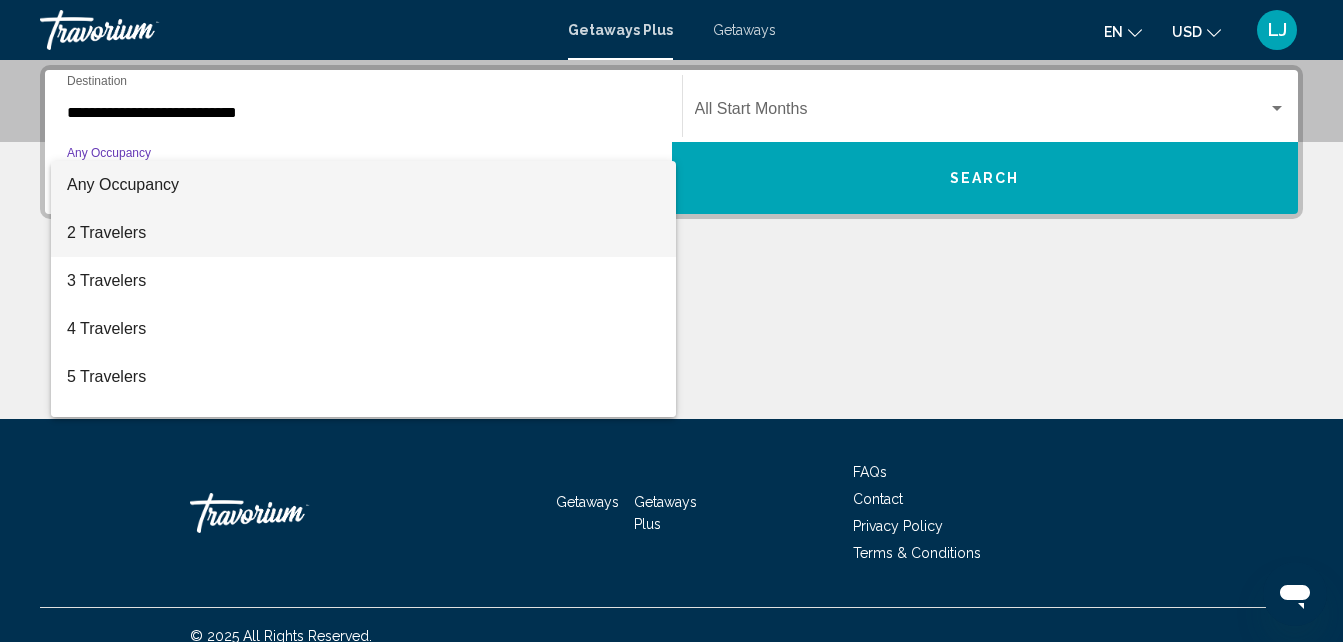 click on "2 Travelers" at bounding box center (363, 233) 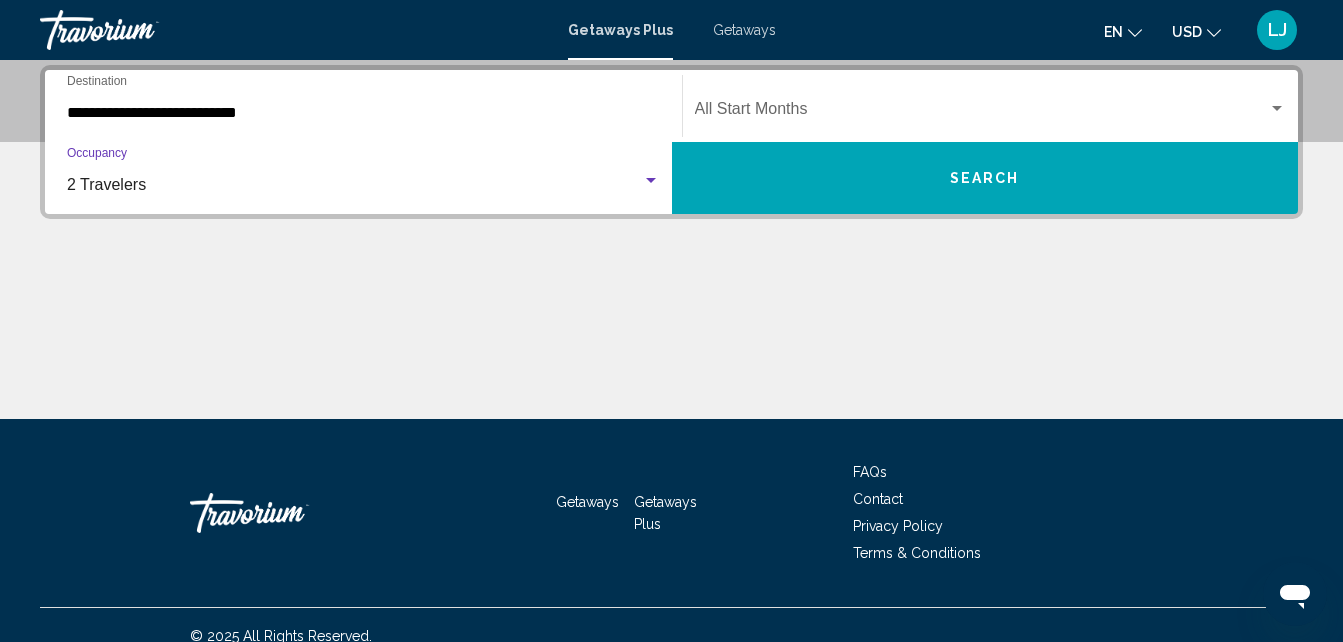 click at bounding box center (982, 113) 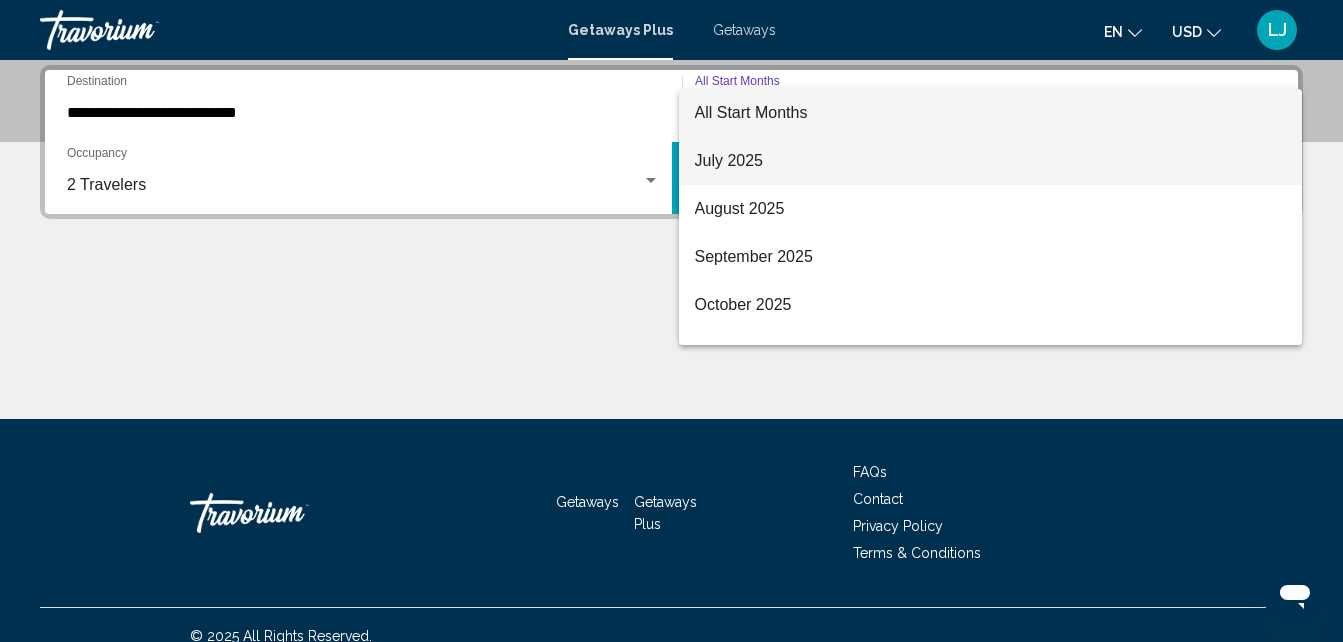 click on "July 2025" at bounding box center (991, 161) 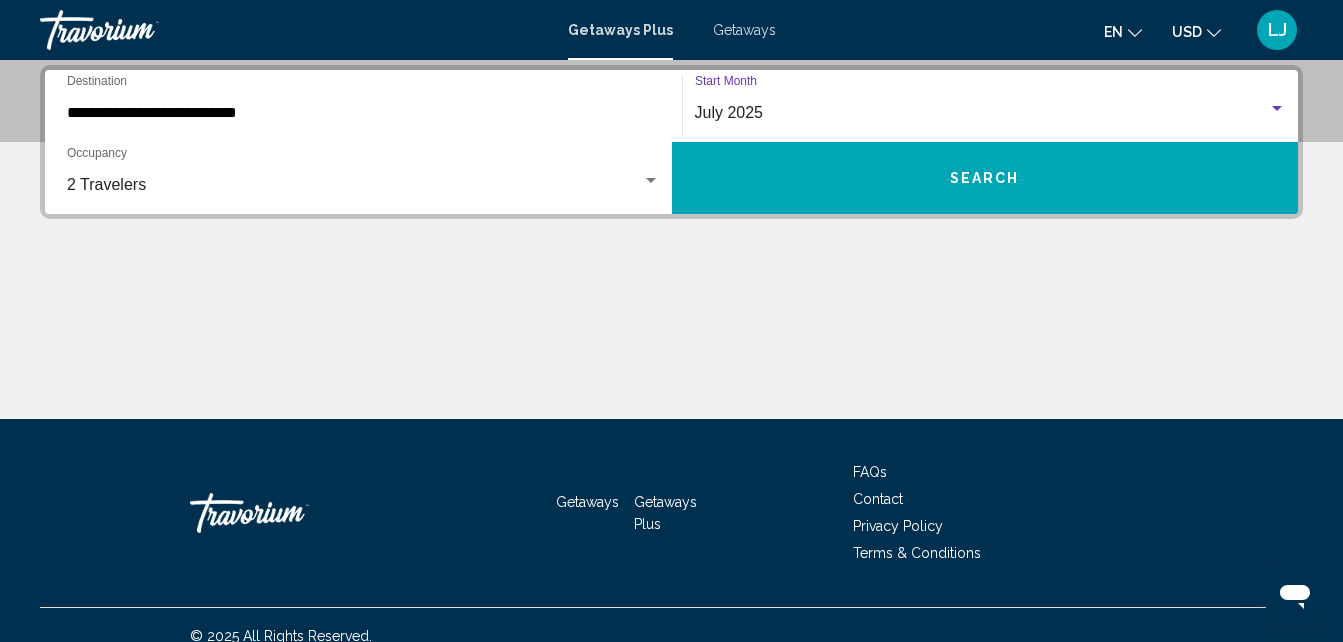 click on "Search" at bounding box center (985, 178) 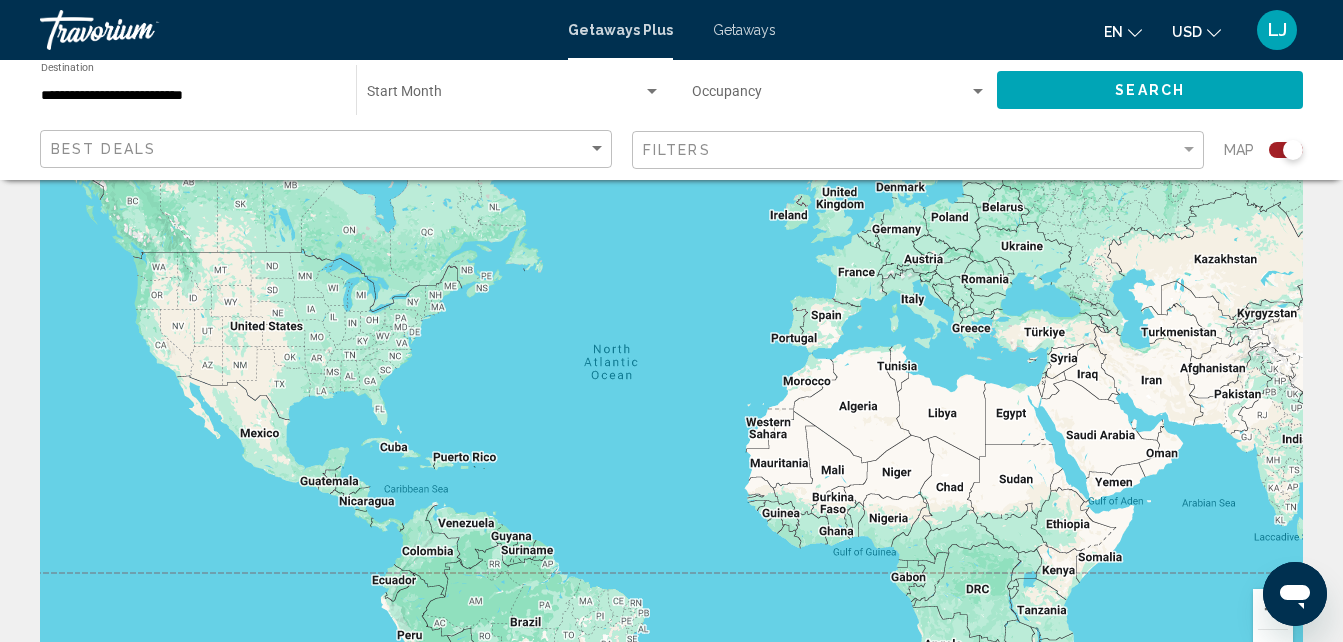 scroll, scrollTop: 0, scrollLeft: 0, axis: both 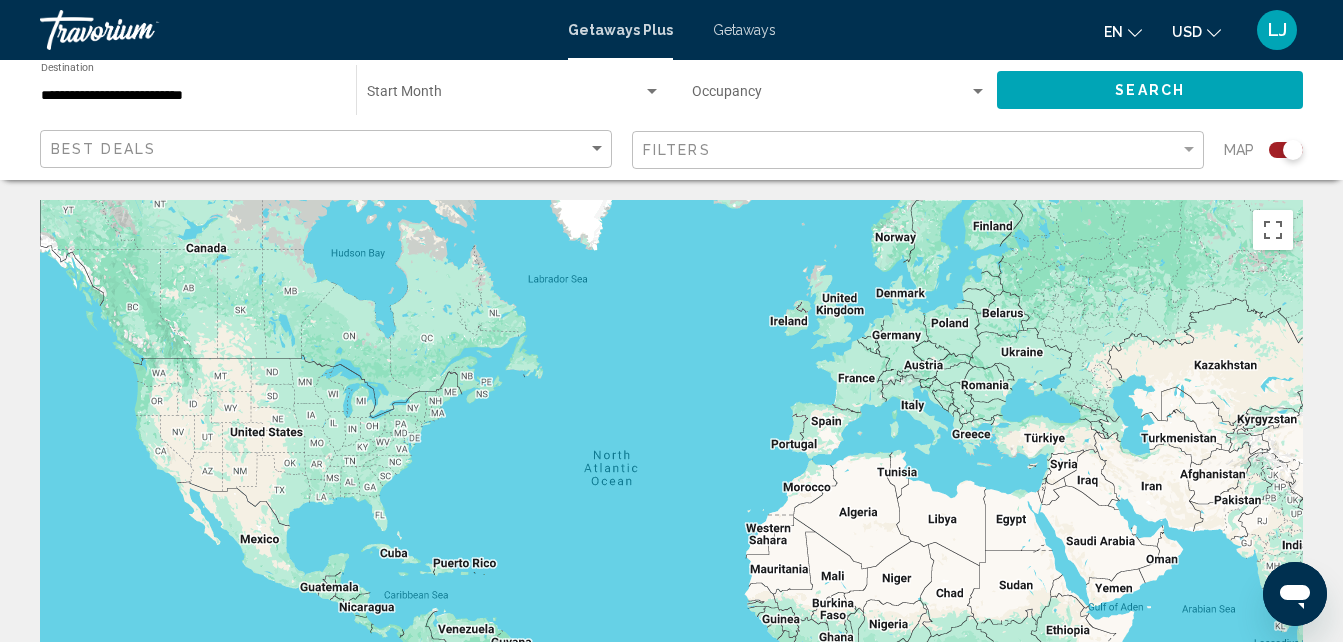 click at bounding box center (514, 96) 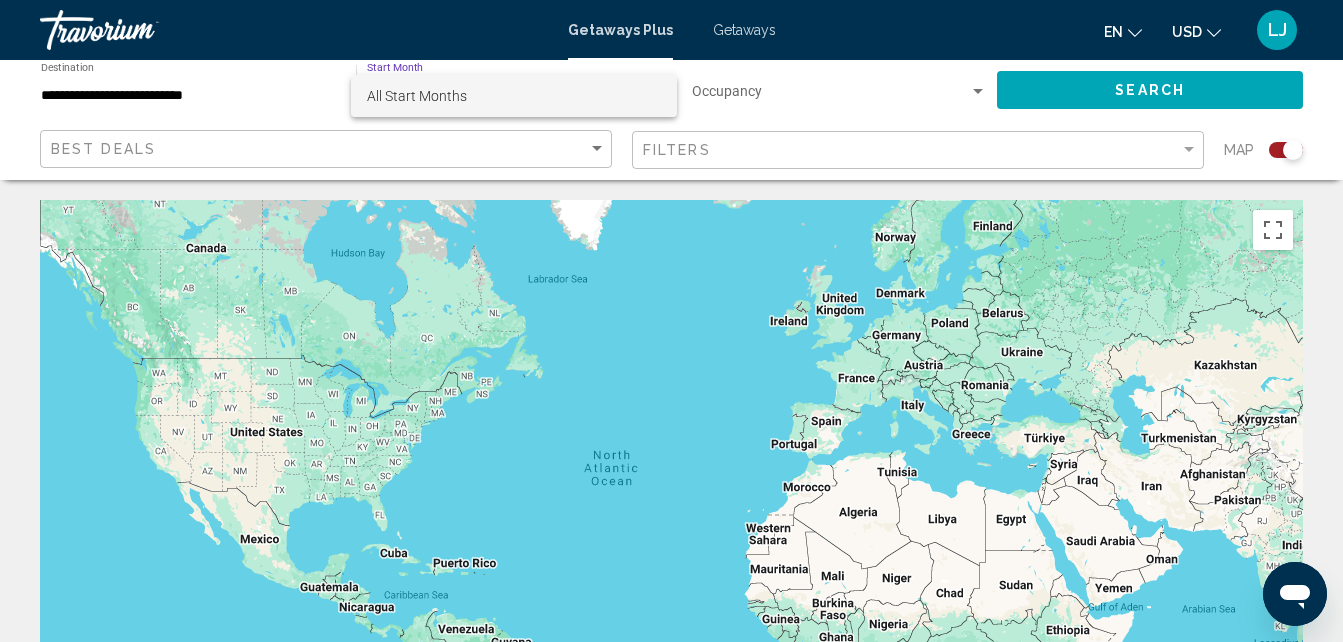 click on "All Start Months" at bounding box center [514, 96] 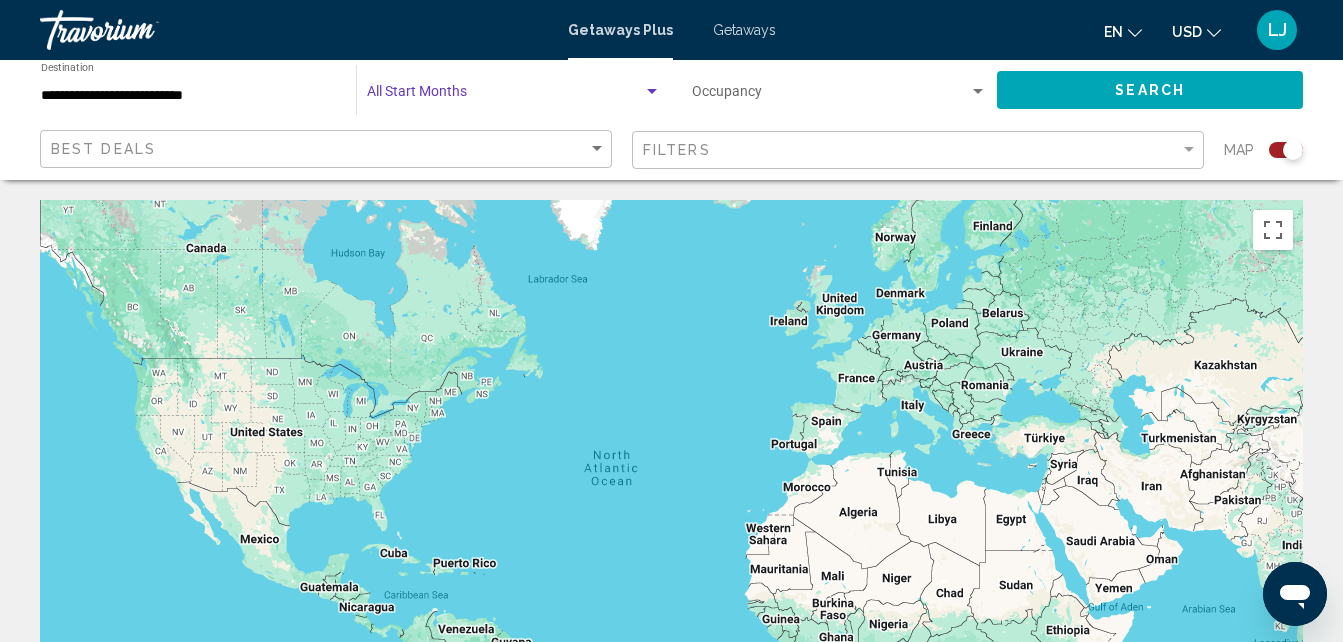 click at bounding box center [830, 96] 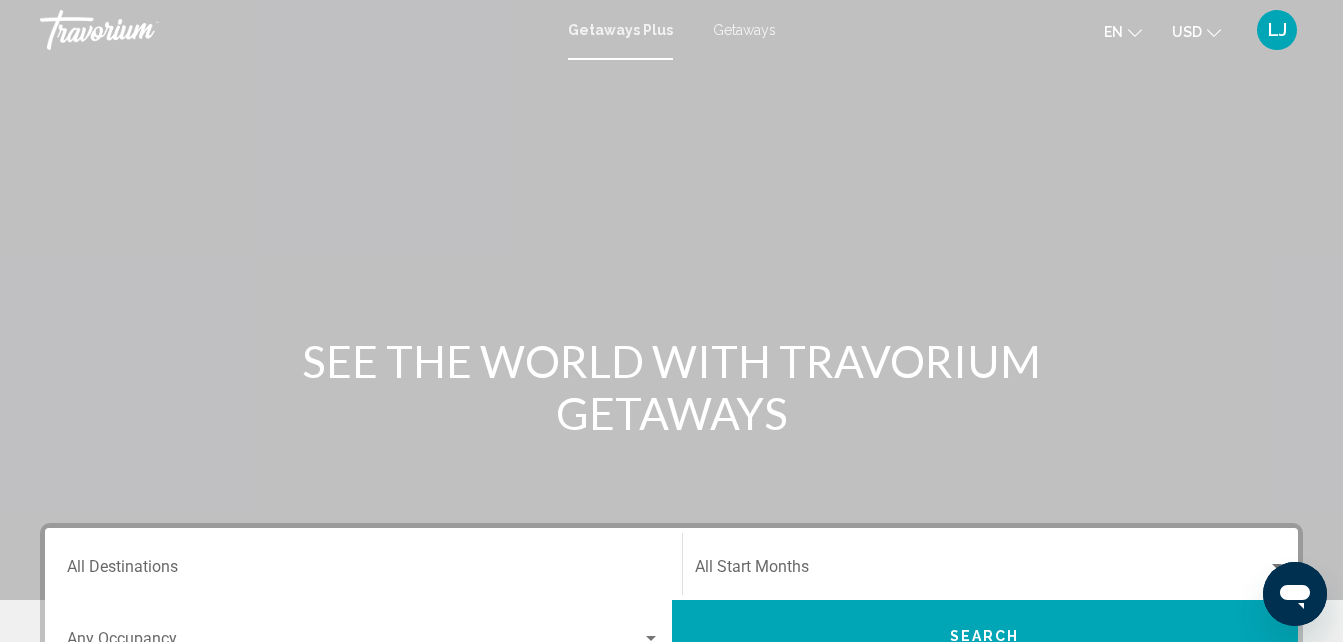 click on "Destination All Destinations" at bounding box center [363, 564] 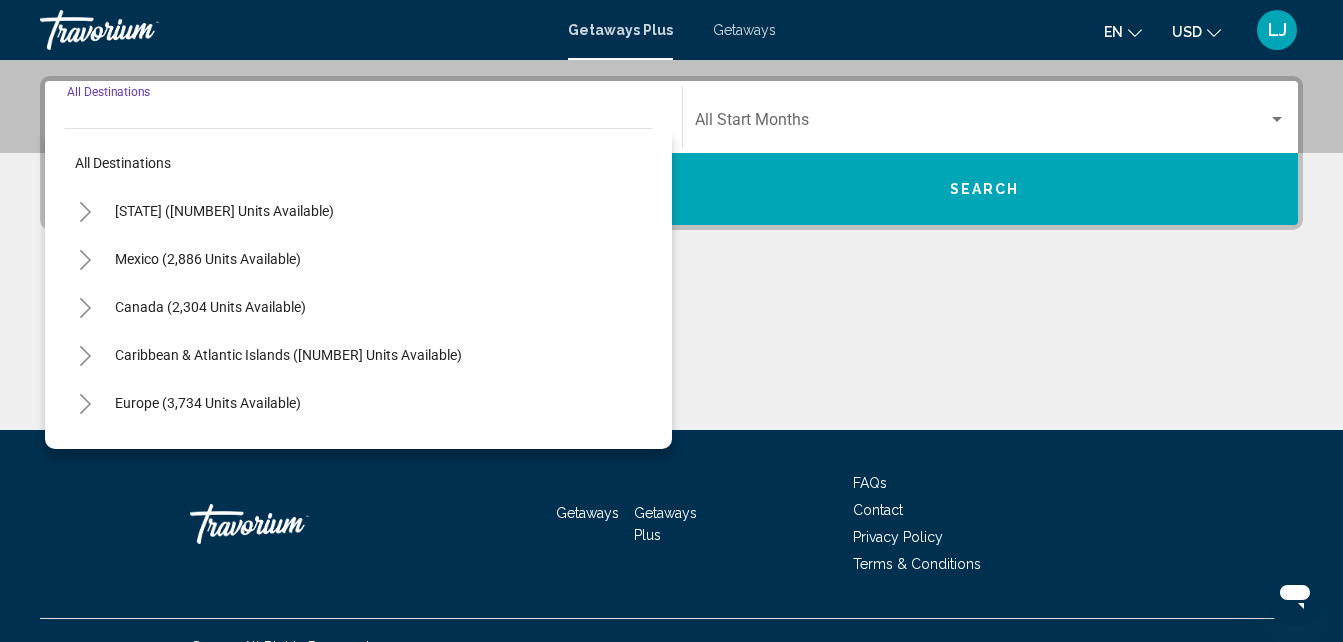 scroll, scrollTop: 458, scrollLeft: 0, axis: vertical 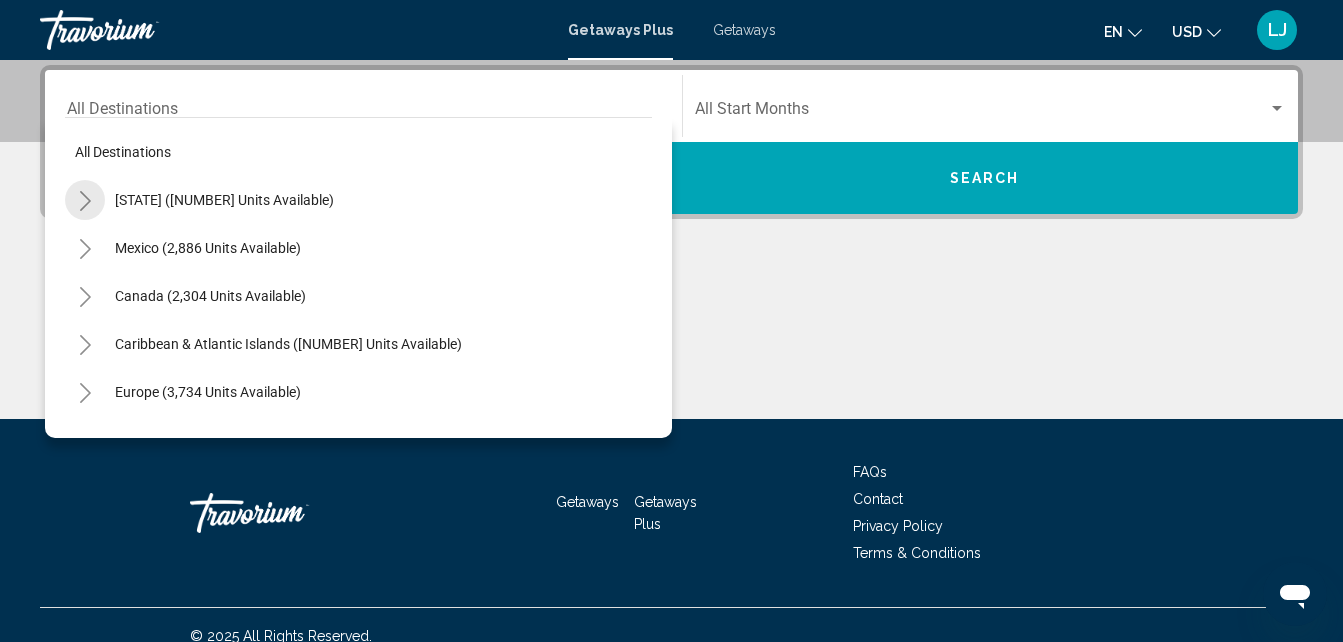 click 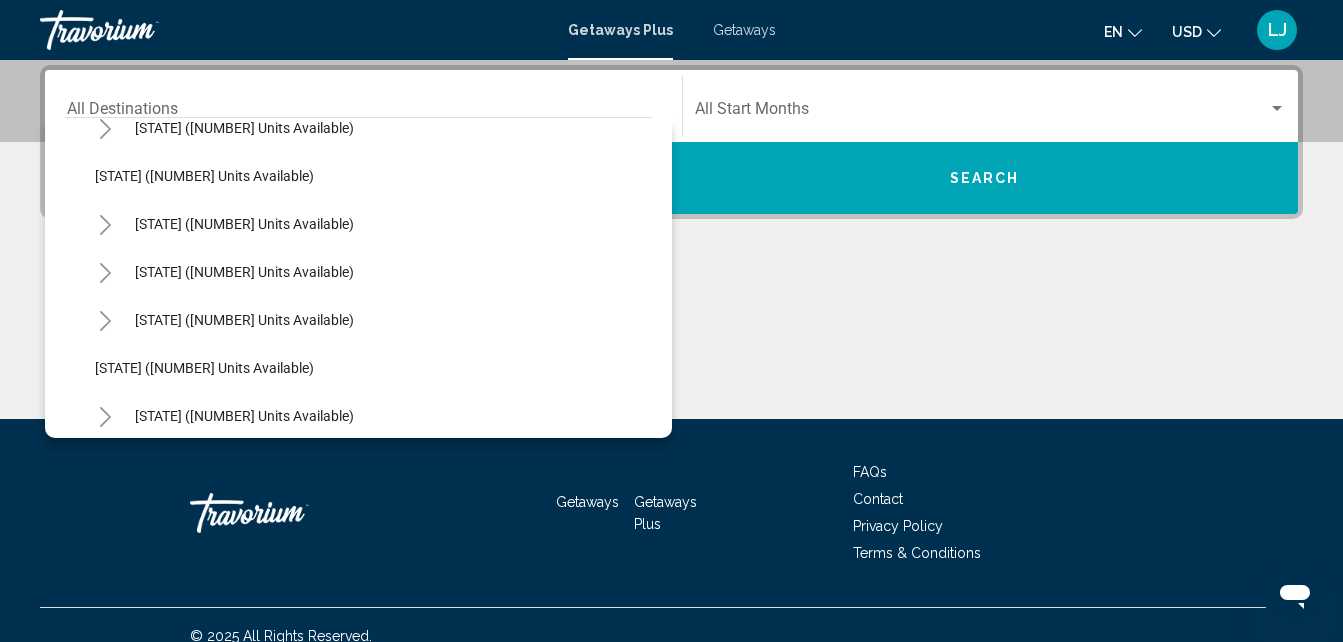 scroll, scrollTop: 160, scrollLeft: 0, axis: vertical 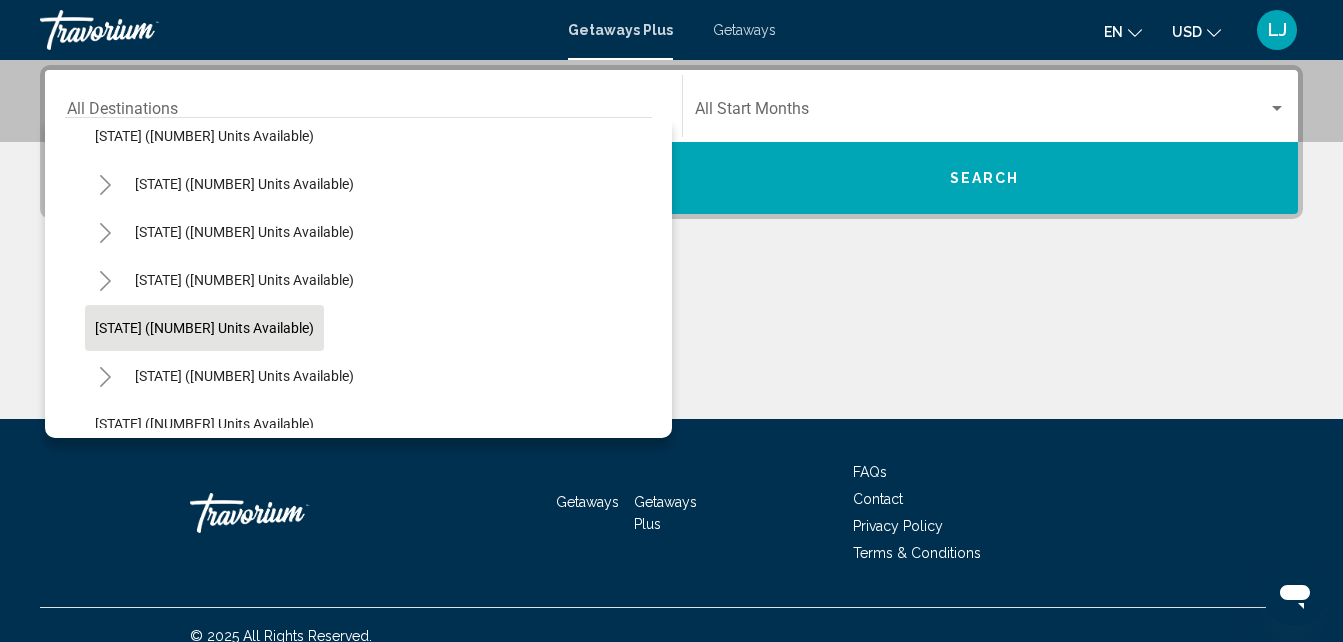 click on "[STATE] ([NUMBER] units available)" 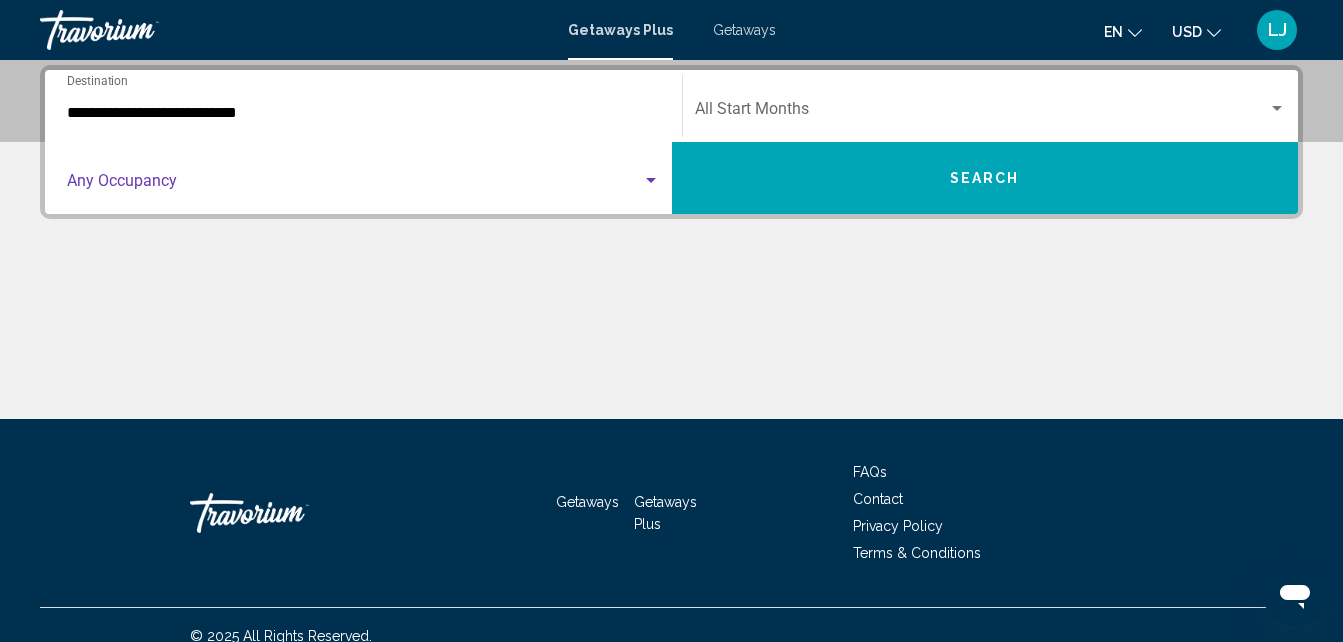 click at bounding box center (354, 185) 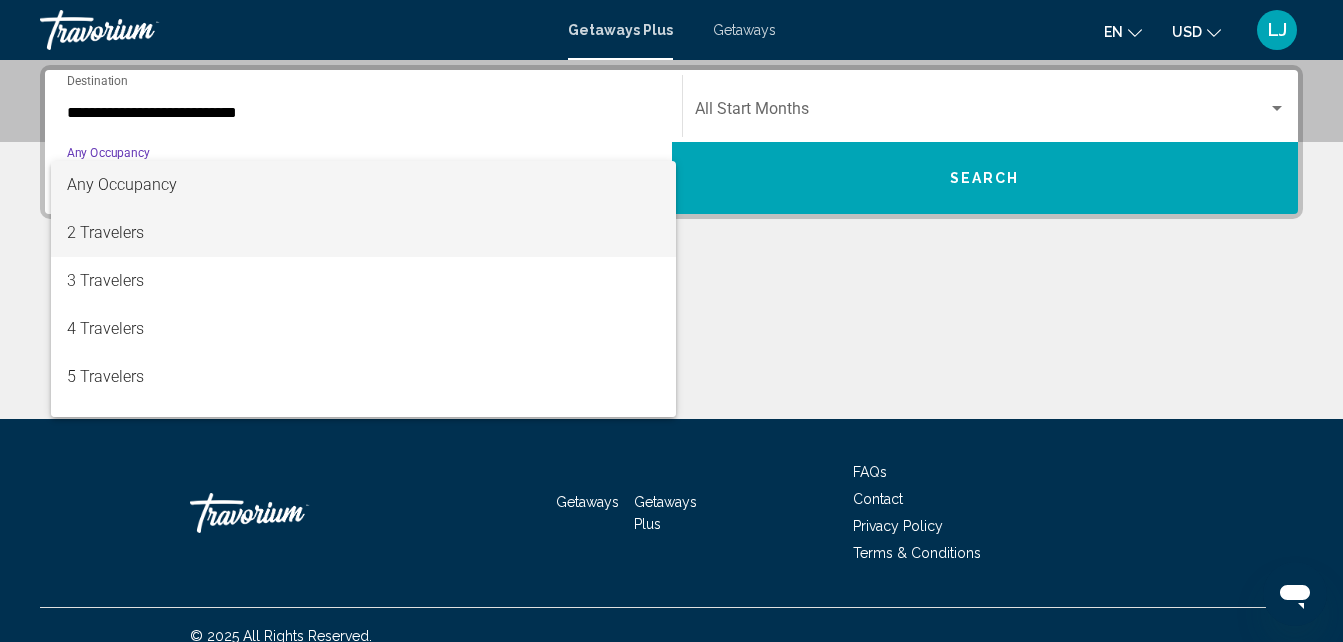 click on "2 Travelers" at bounding box center (363, 233) 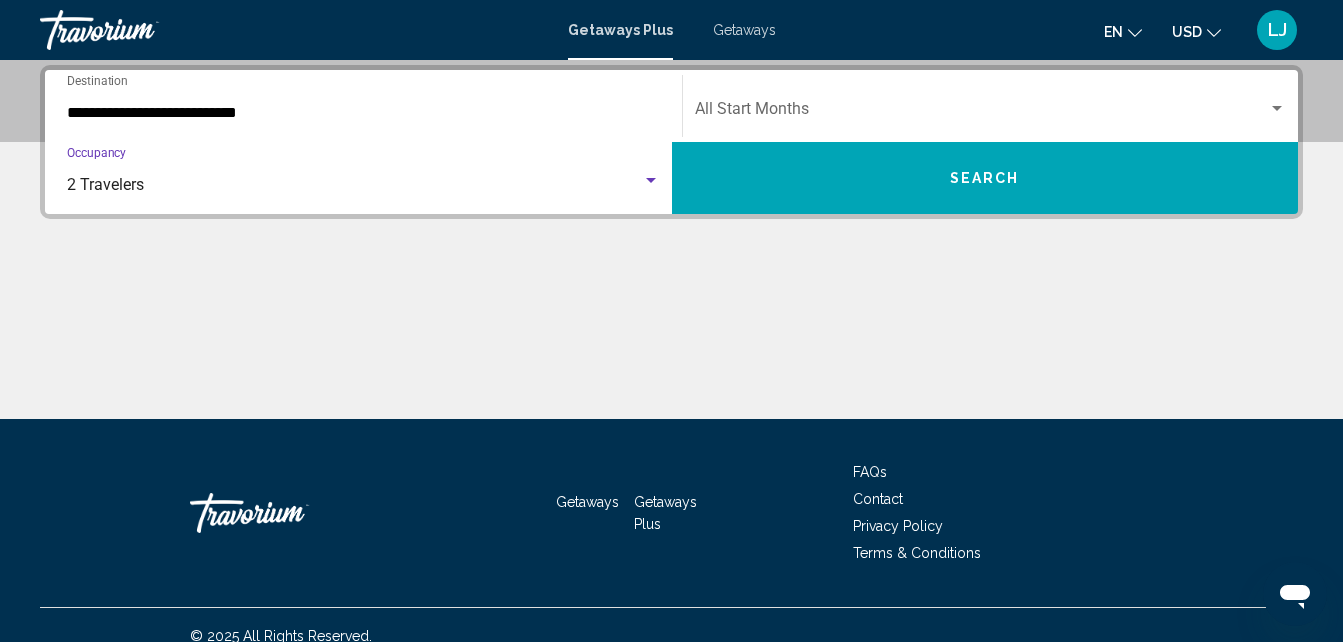 click at bounding box center [982, 113] 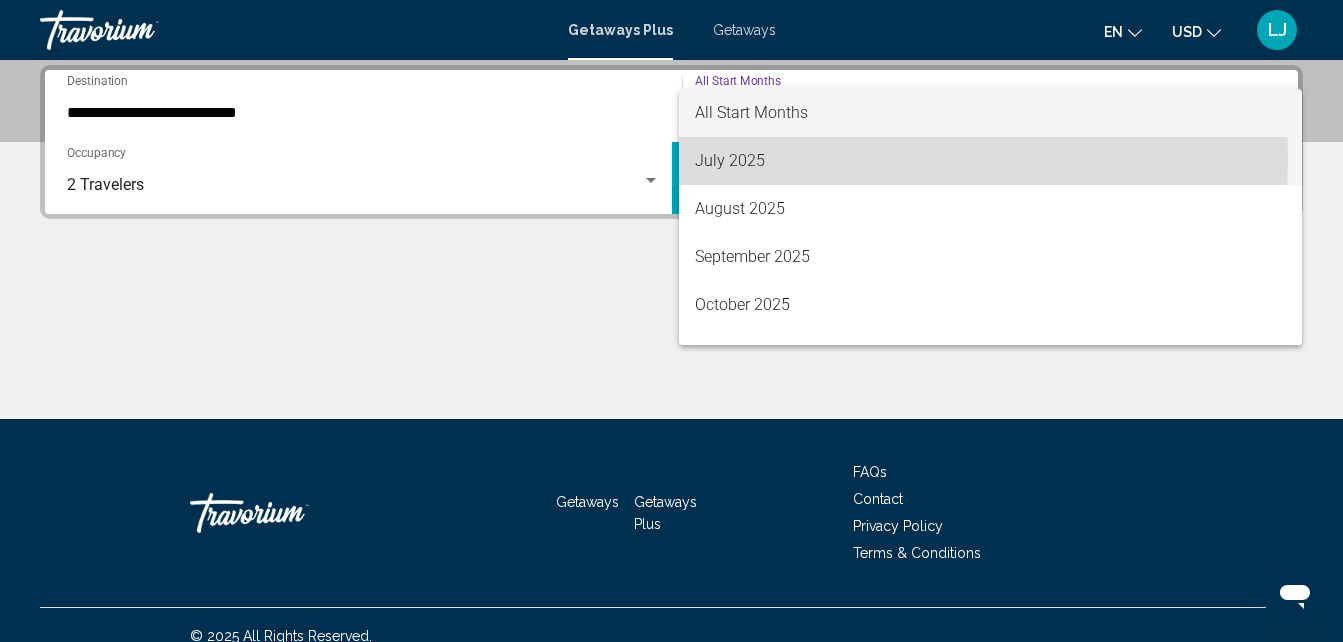 click on "July 2025" at bounding box center [991, 161] 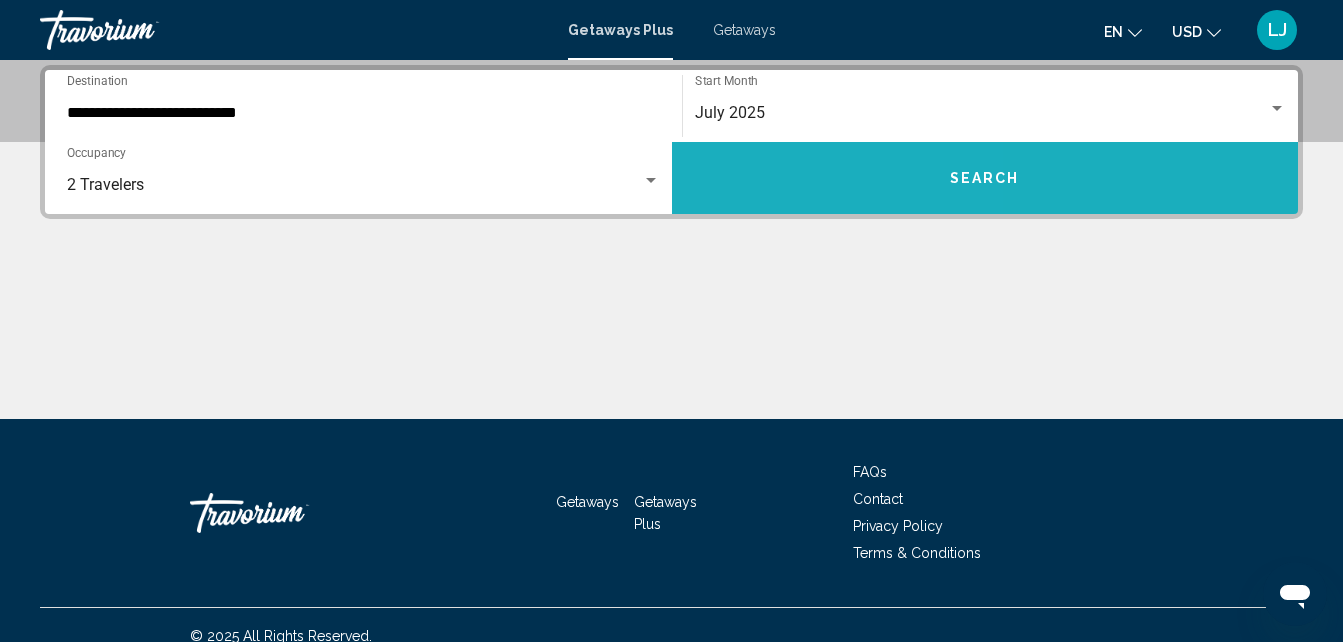 click on "Search" at bounding box center [985, 178] 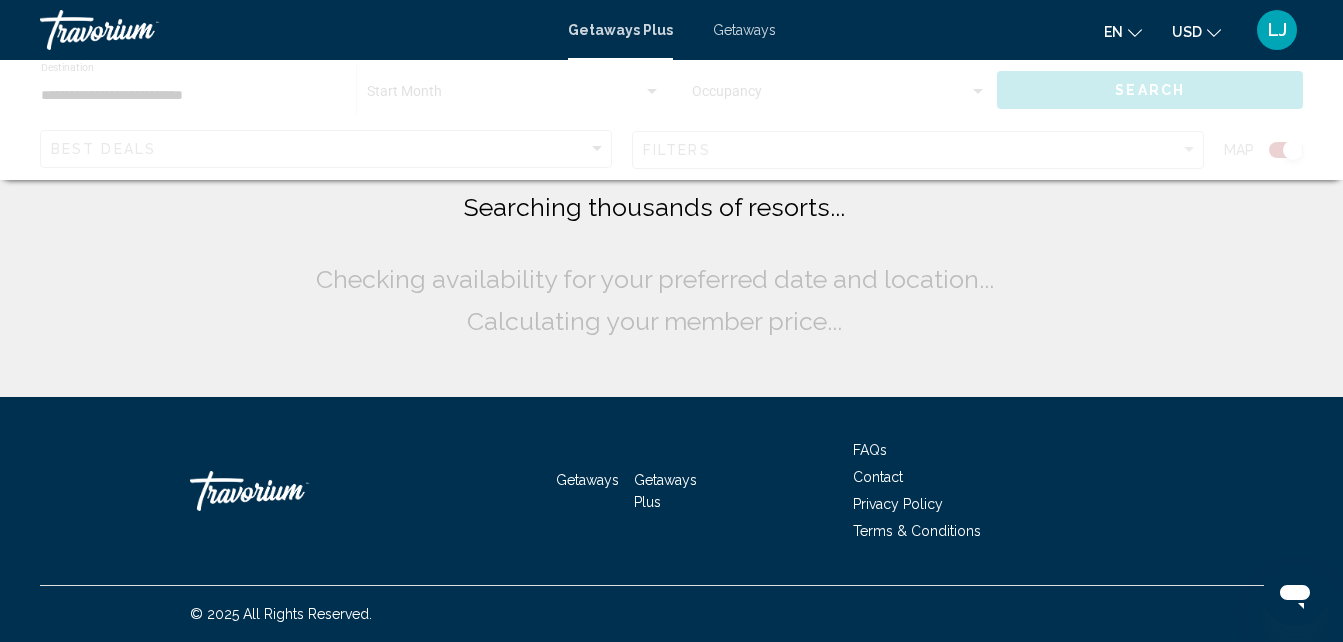 scroll, scrollTop: 0, scrollLeft: 0, axis: both 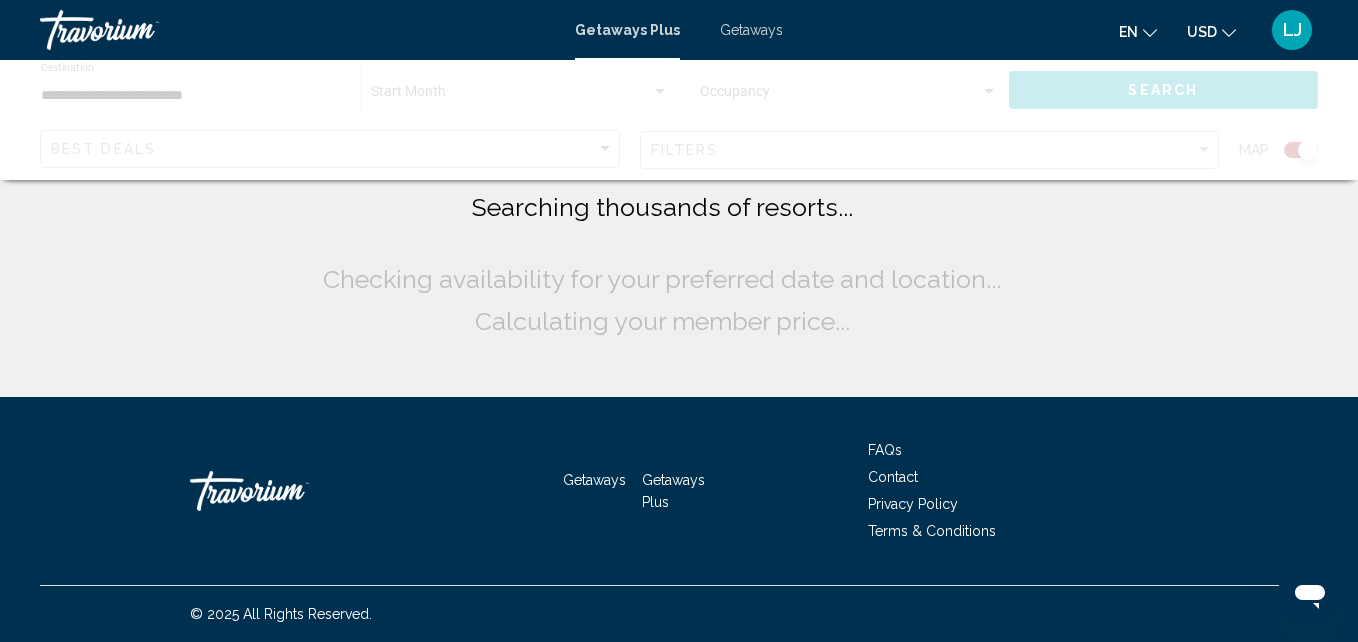 click on "GetawaysPlus Getaways en English Español Français Italiano Português русский USD USD ($) MXN (Mex$) CAD (Can$) GBP (£) EUR (€) AUD (A$) NZD (NZ$) CNY (CN¥) LJ Login" at bounding box center [679, 30] 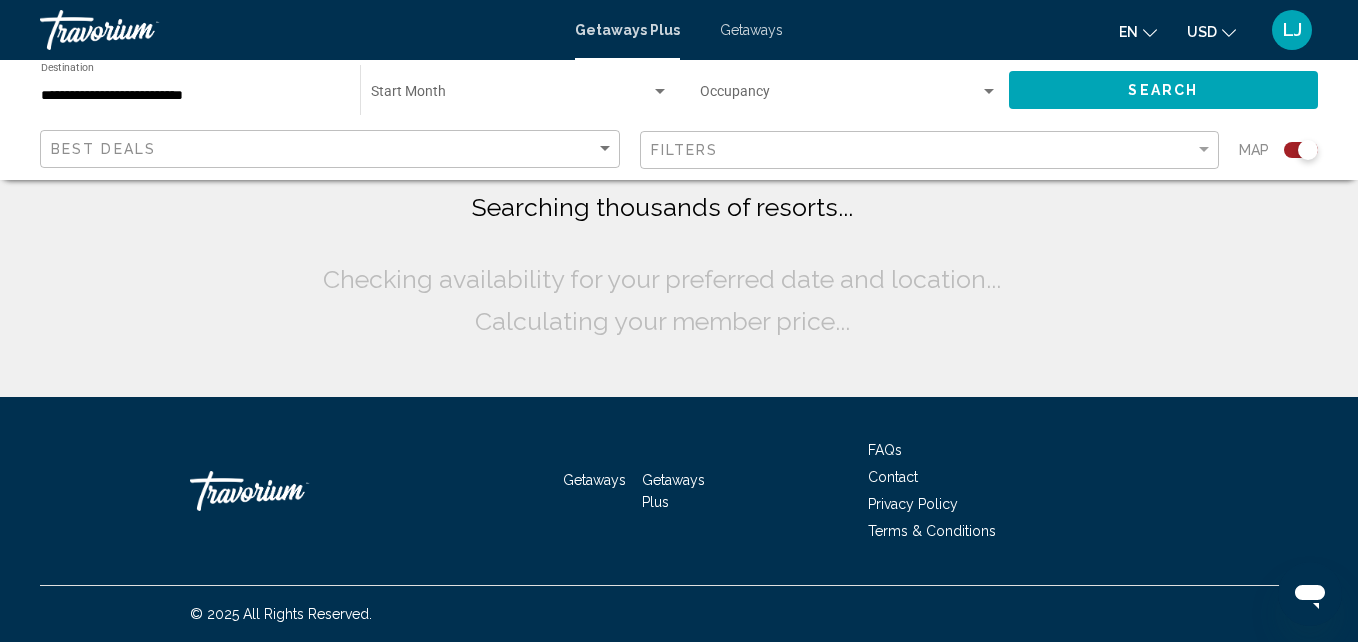 click on "Getaways" at bounding box center [751, 30] 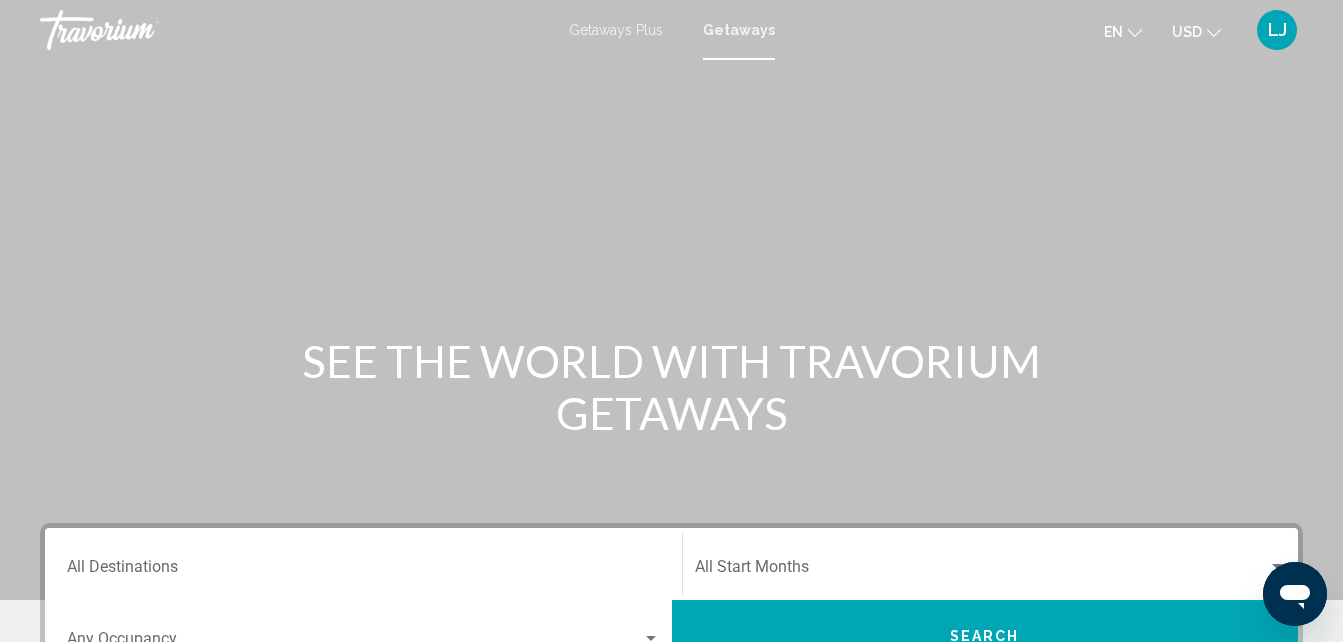 click on "Destination All Destinations" at bounding box center (363, 571) 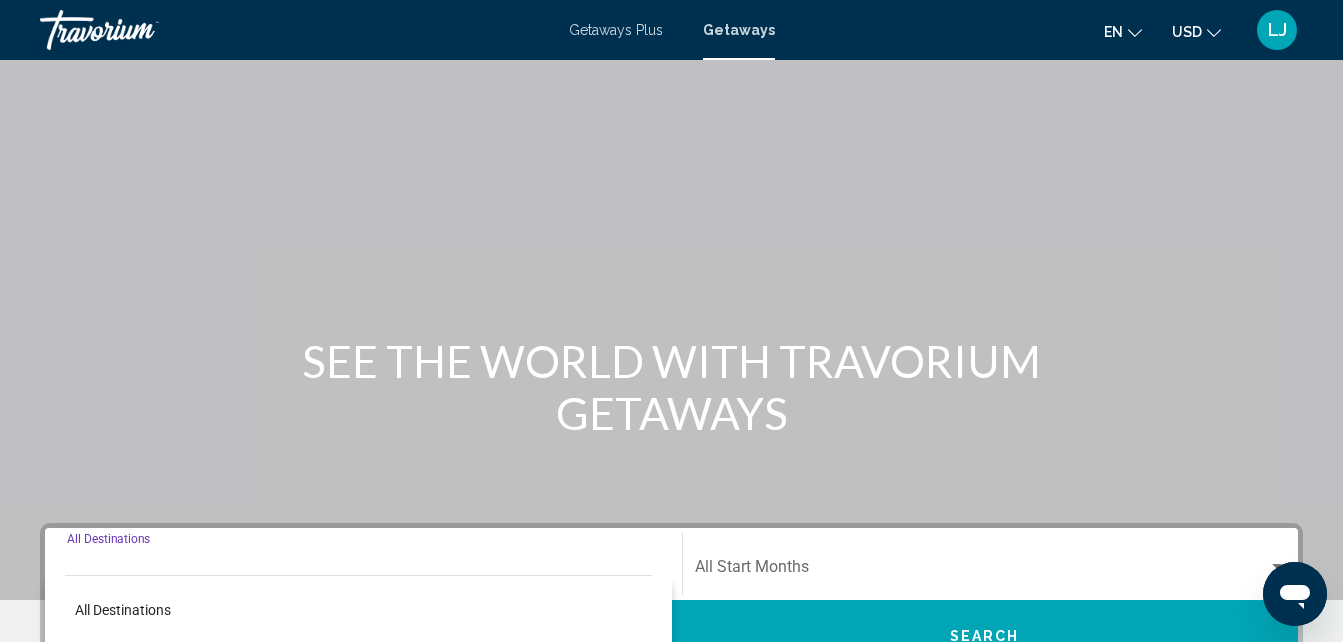 scroll, scrollTop: 458, scrollLeft: 0, axis: vertical 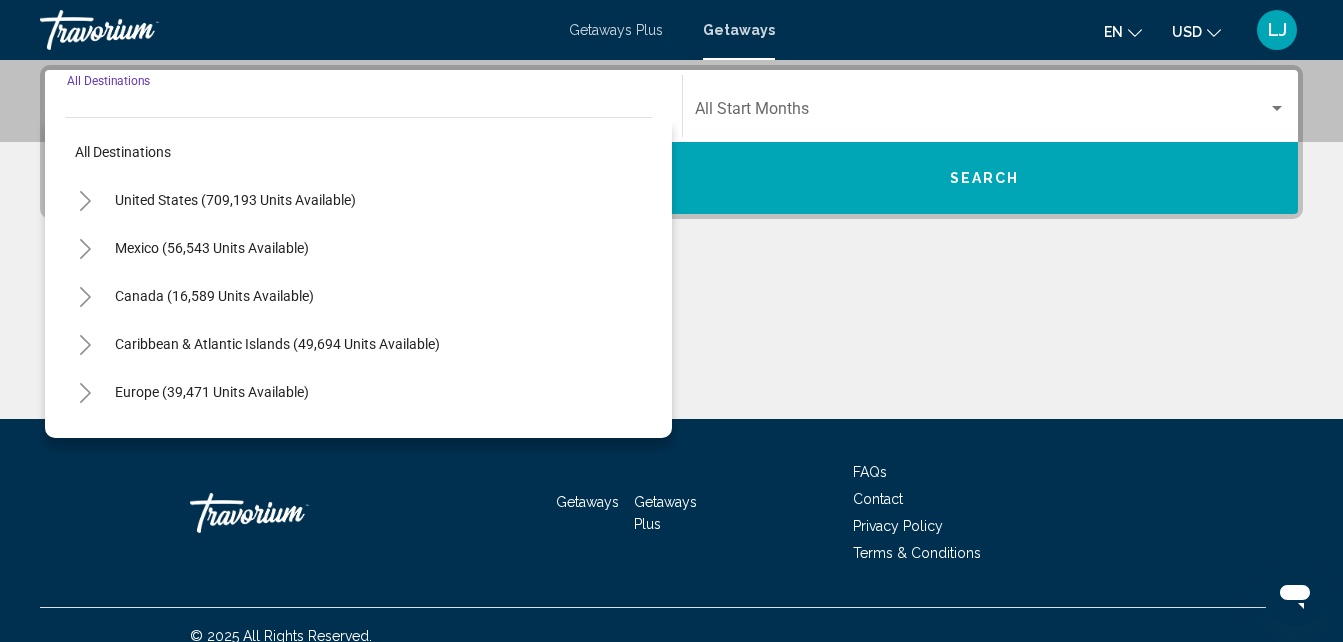click 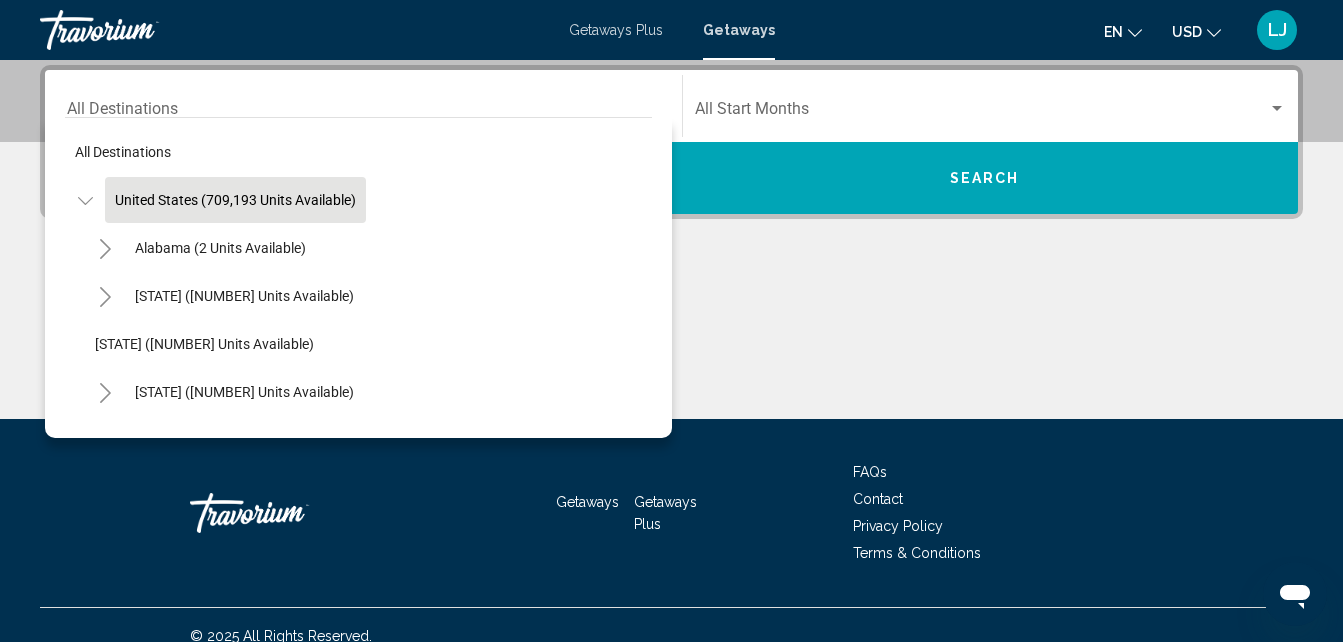drag, startPoint x: 84, startPoint y: 201, endPoint x: 135, endPoint y: 214, distance: 52.63079 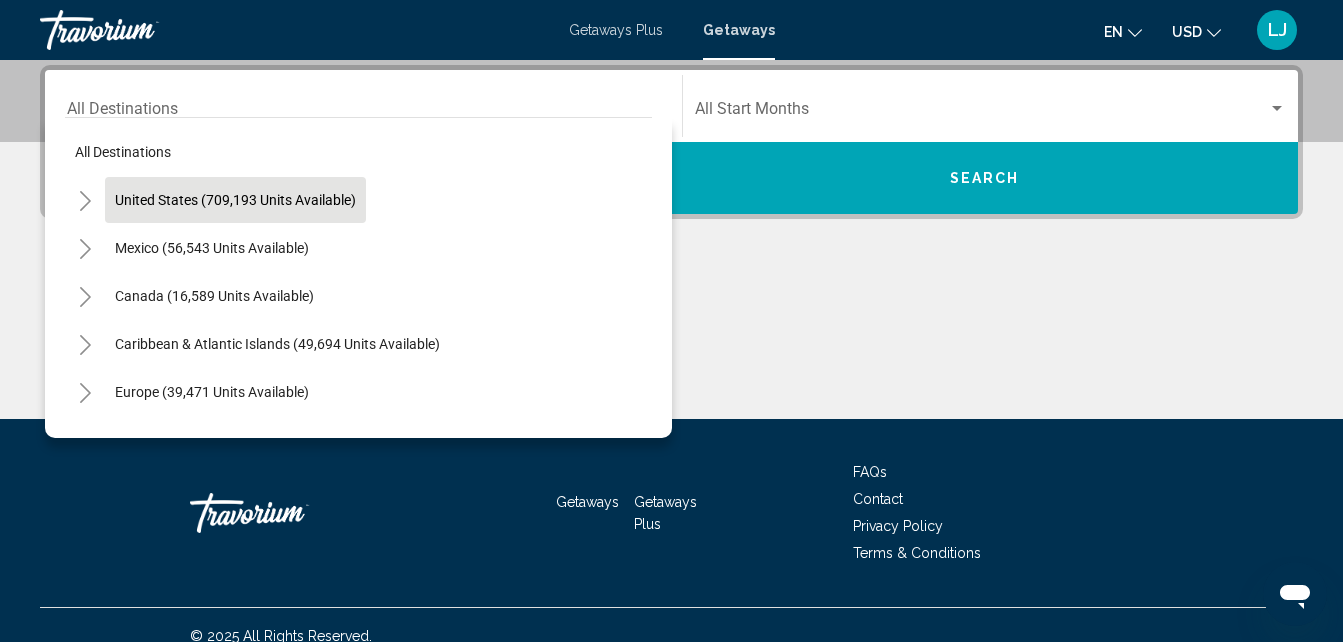 click on "United States (709,193 units available)" at bounding box center (212, 248) 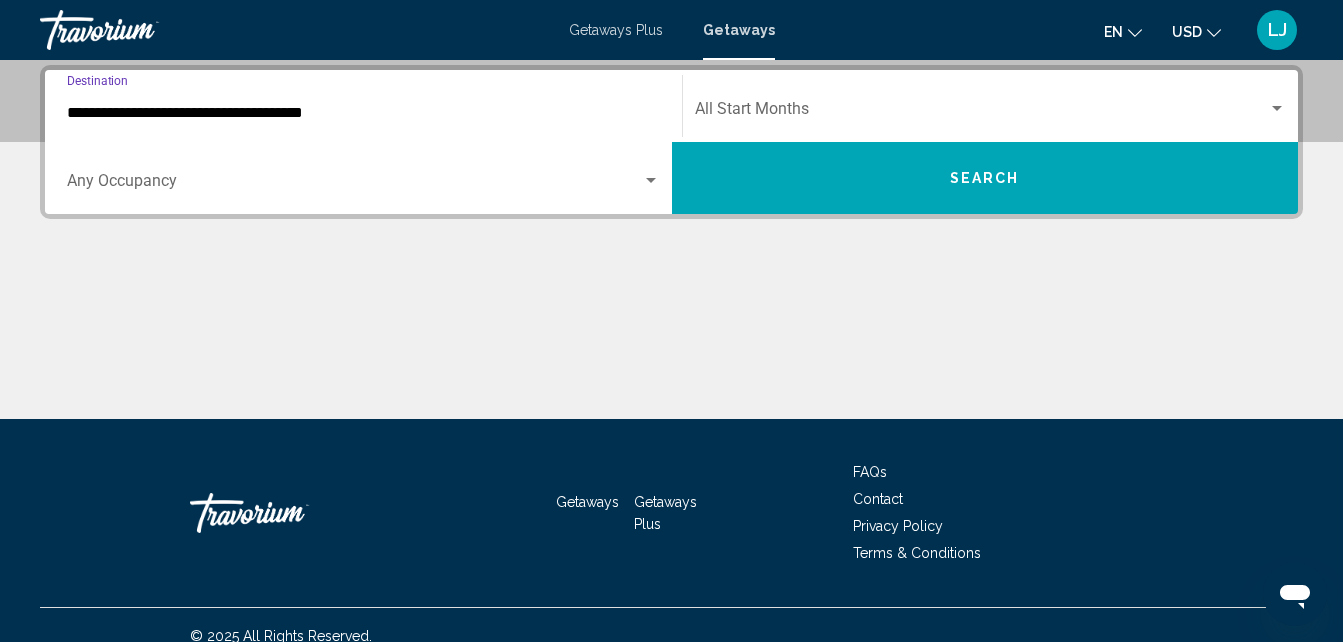 click on "**********" at bounding box center [363, 113] 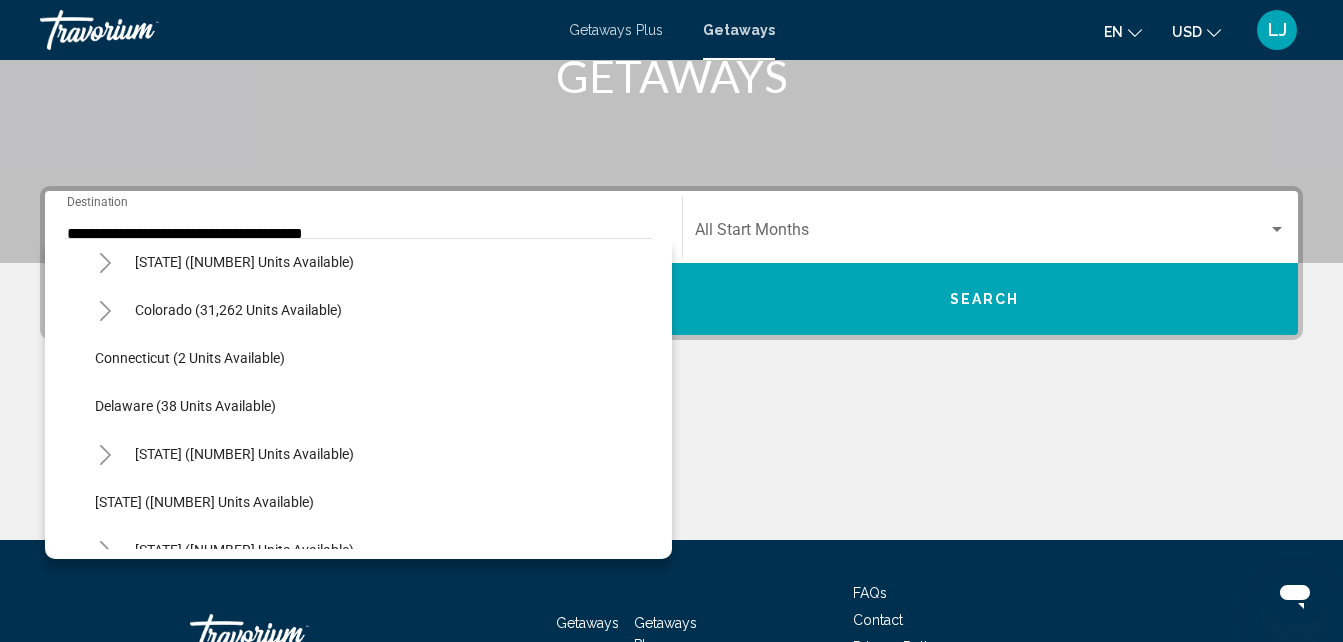 scroll, scrollTop: 211, scrollLeft: 0, axis: vertical 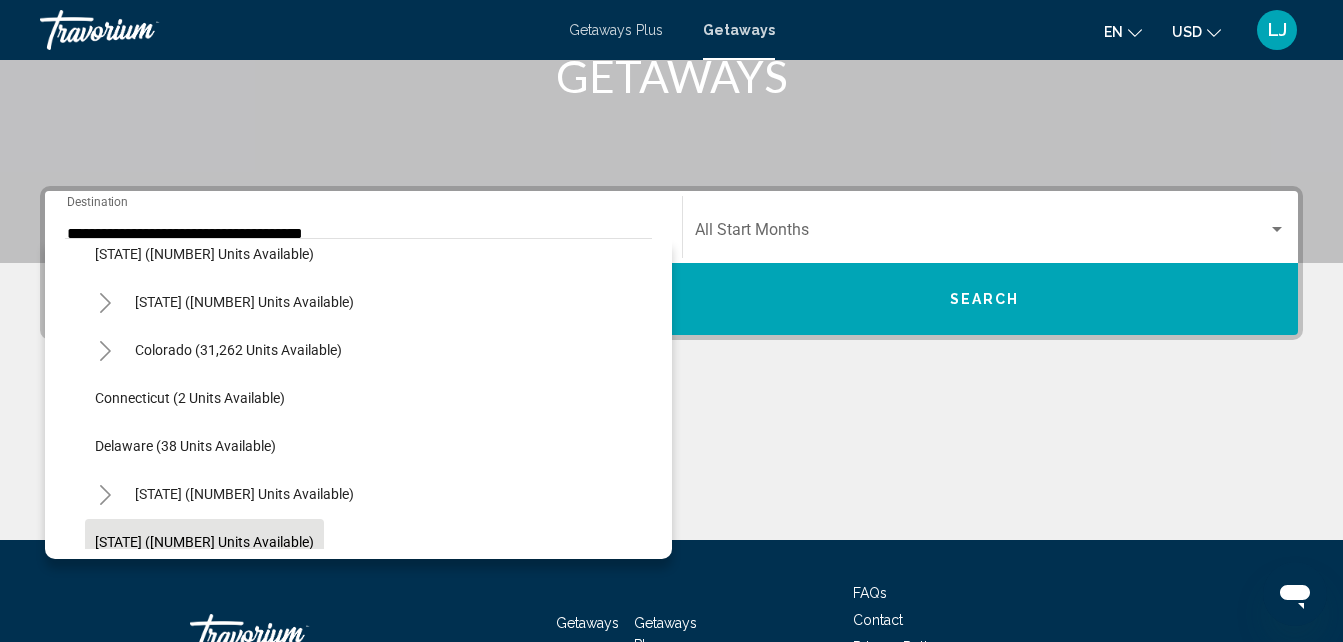 click on "[STATE] ([NUMBER] units available)" 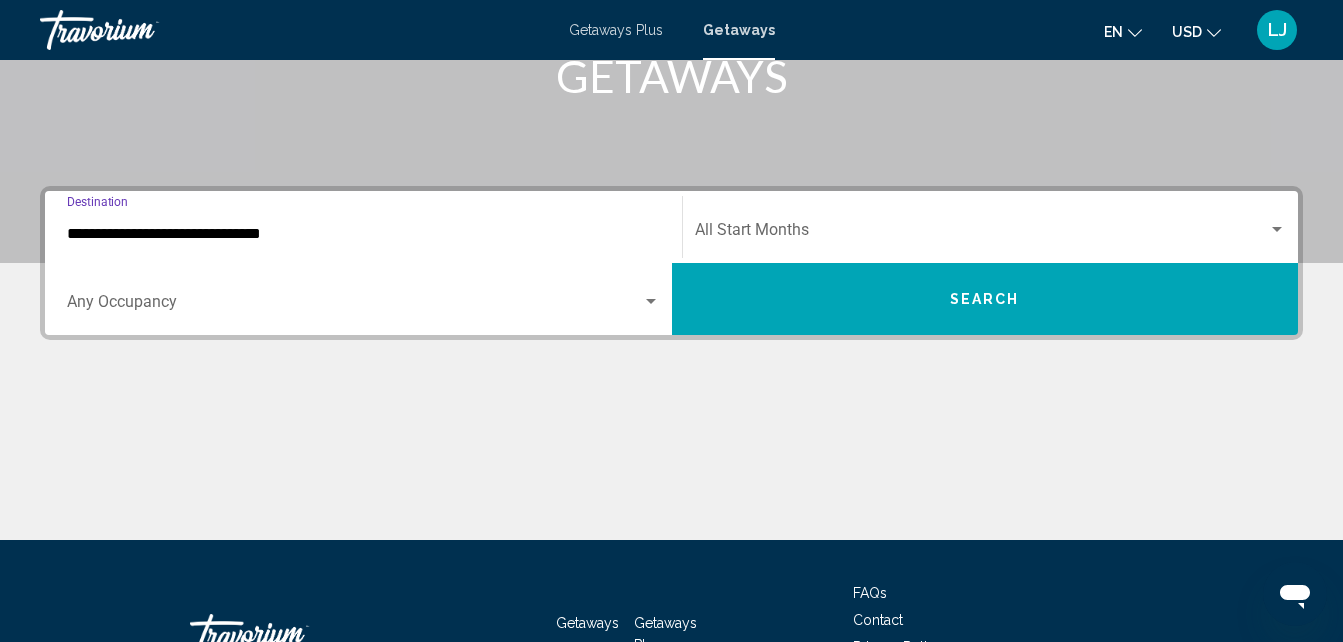 scroll, scrollTop: 458, scrollLeft: 0, axis: vertical 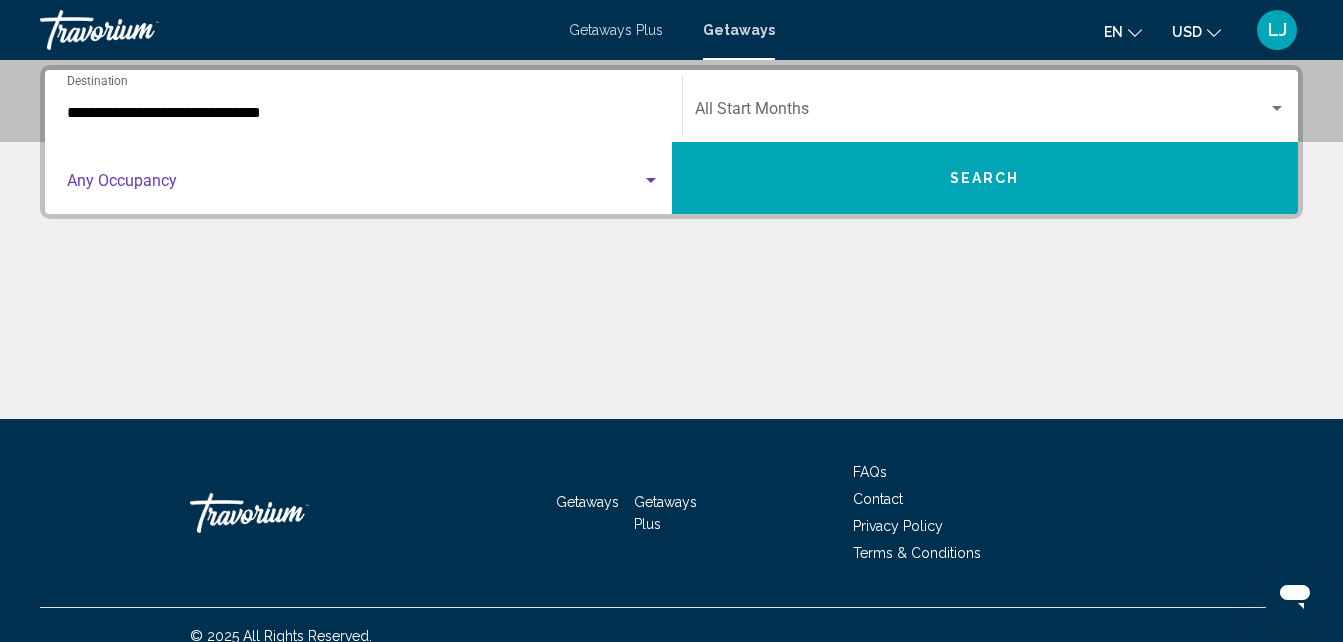 click at bounding box center (354, 185) 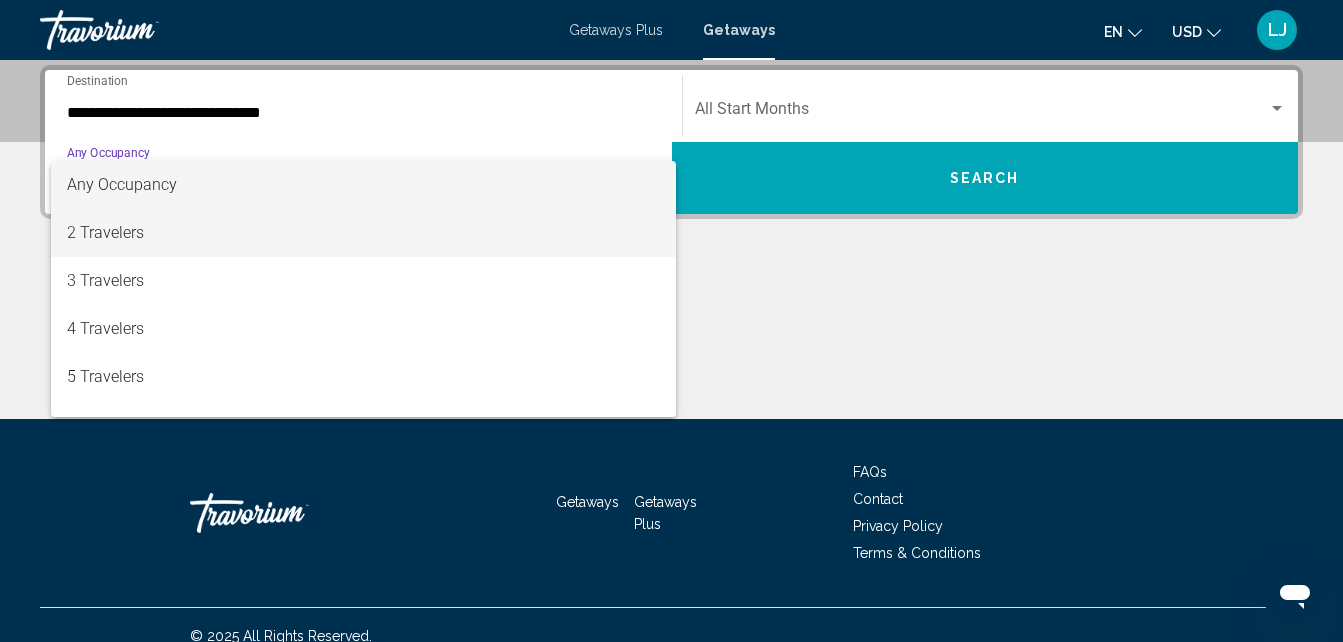 click on "2 Travelers" at bounding box center (363, 233) 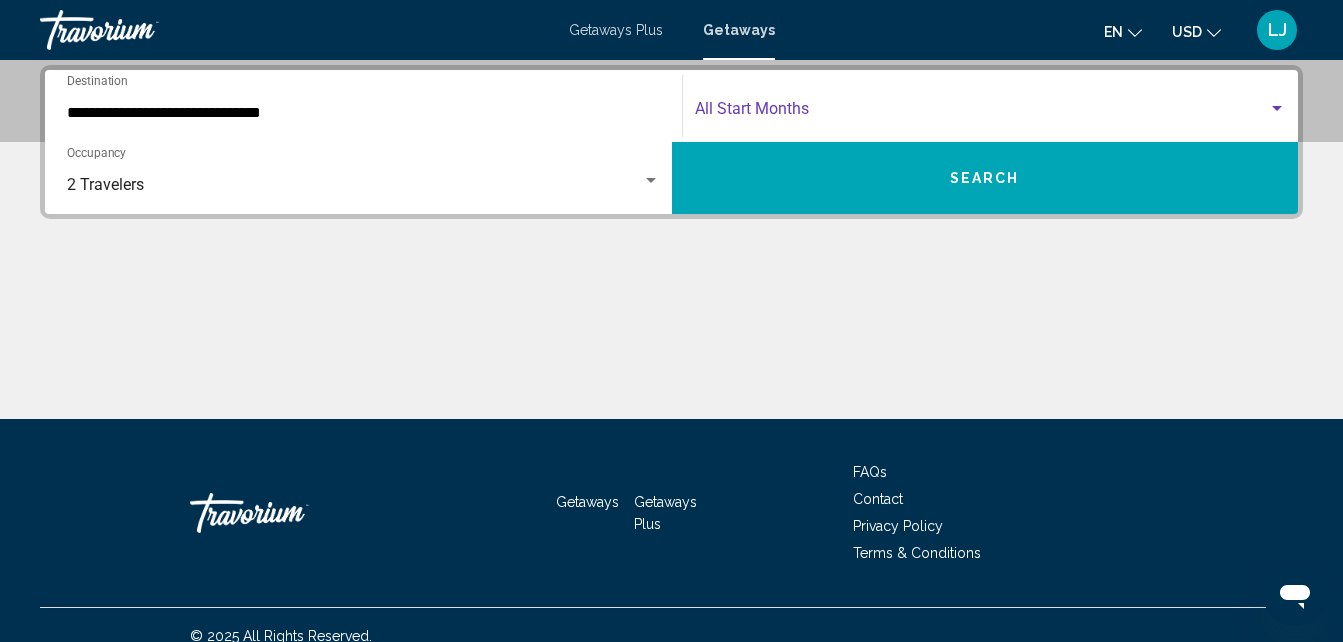 click at bounding box center [982, 113] 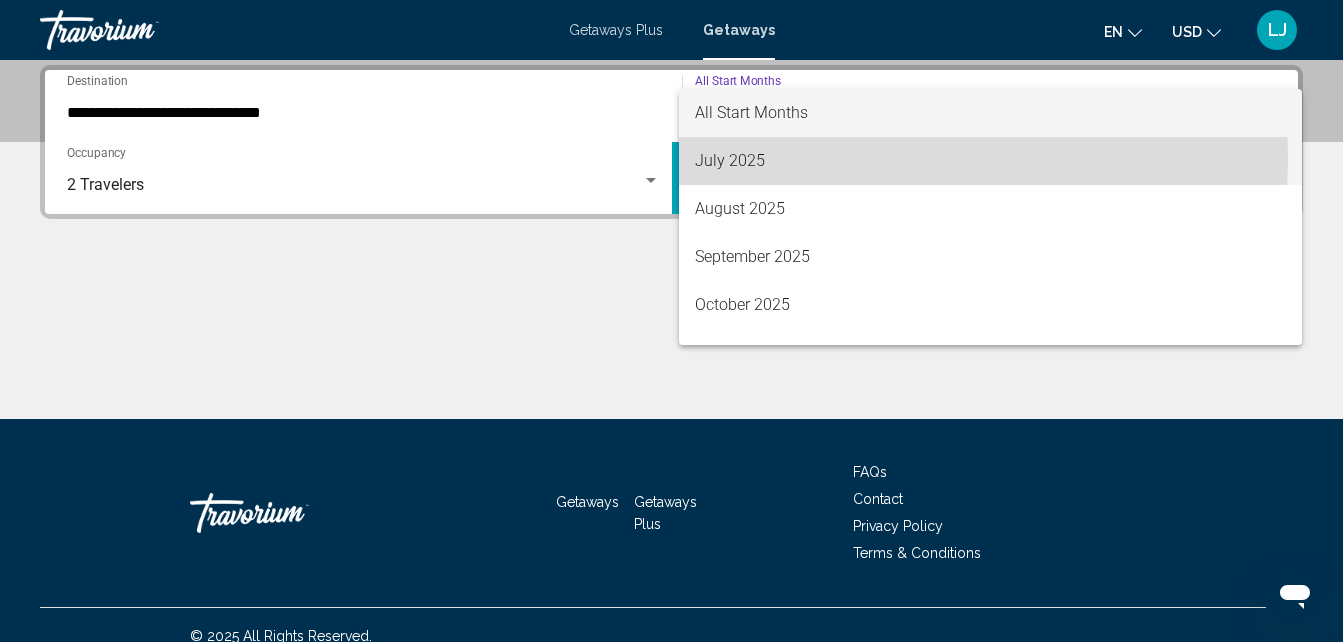 click on "July 2025" at bounding box center [991, 161] 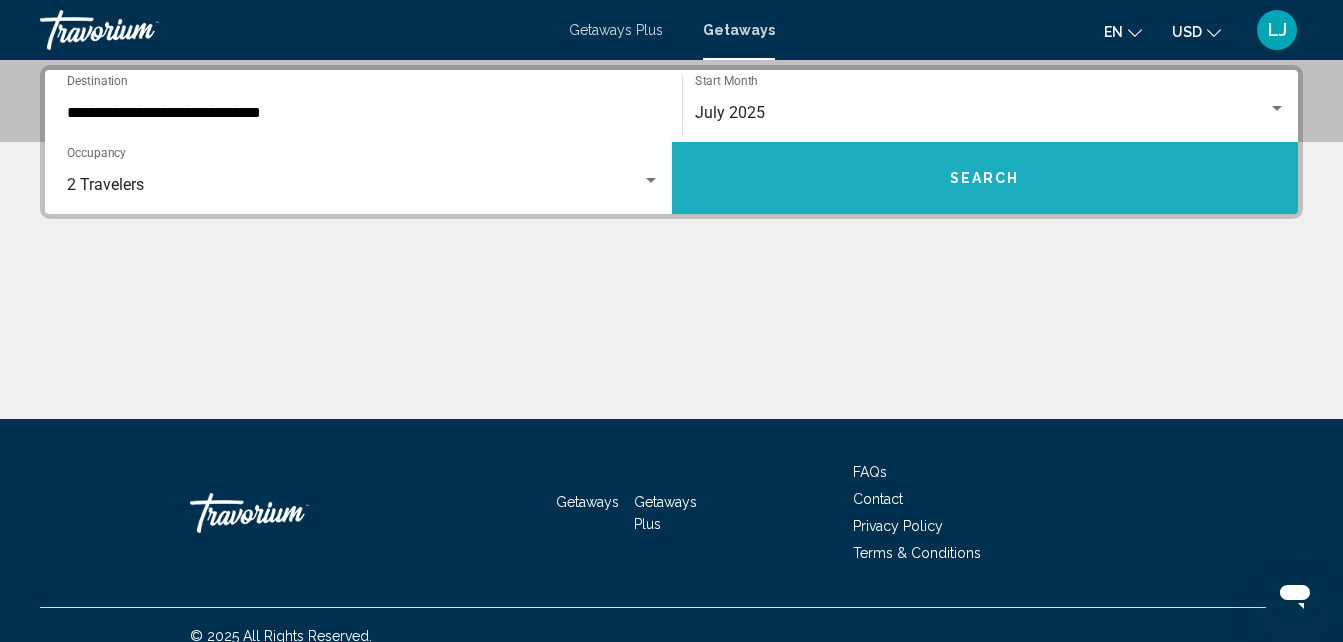 click on "Search" at bounding box center [985, 178] 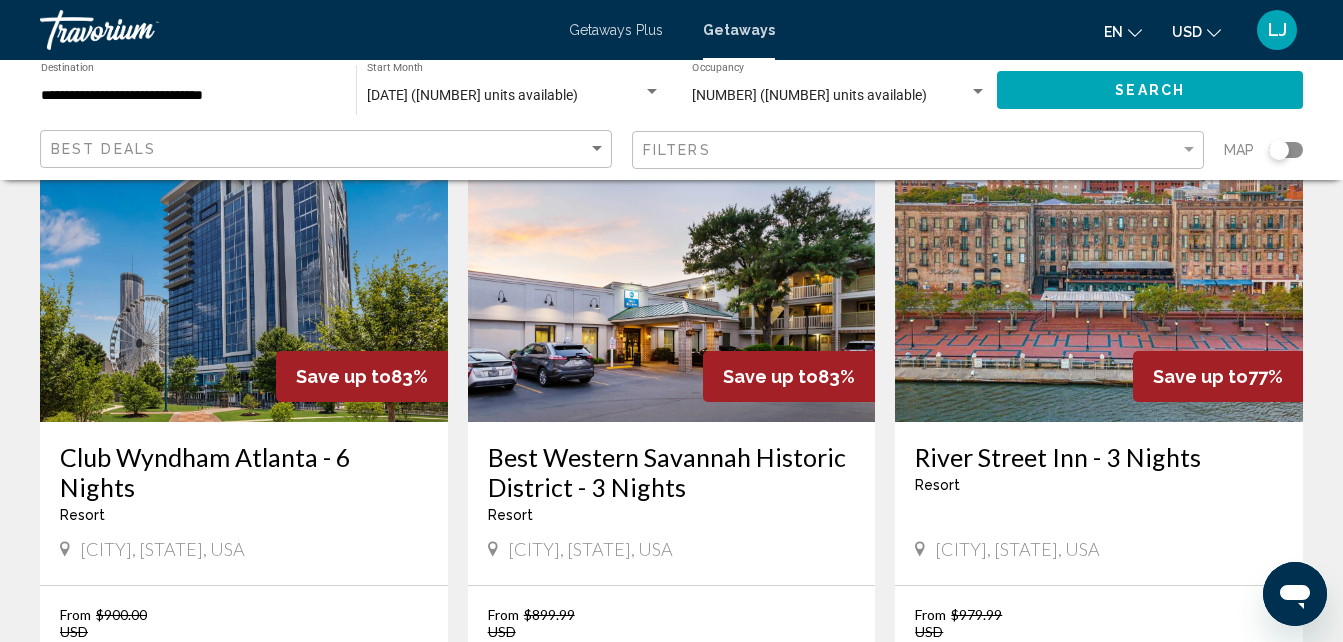 scroll, scrollTop: 912, scrollLeft: 0, axis: vertical 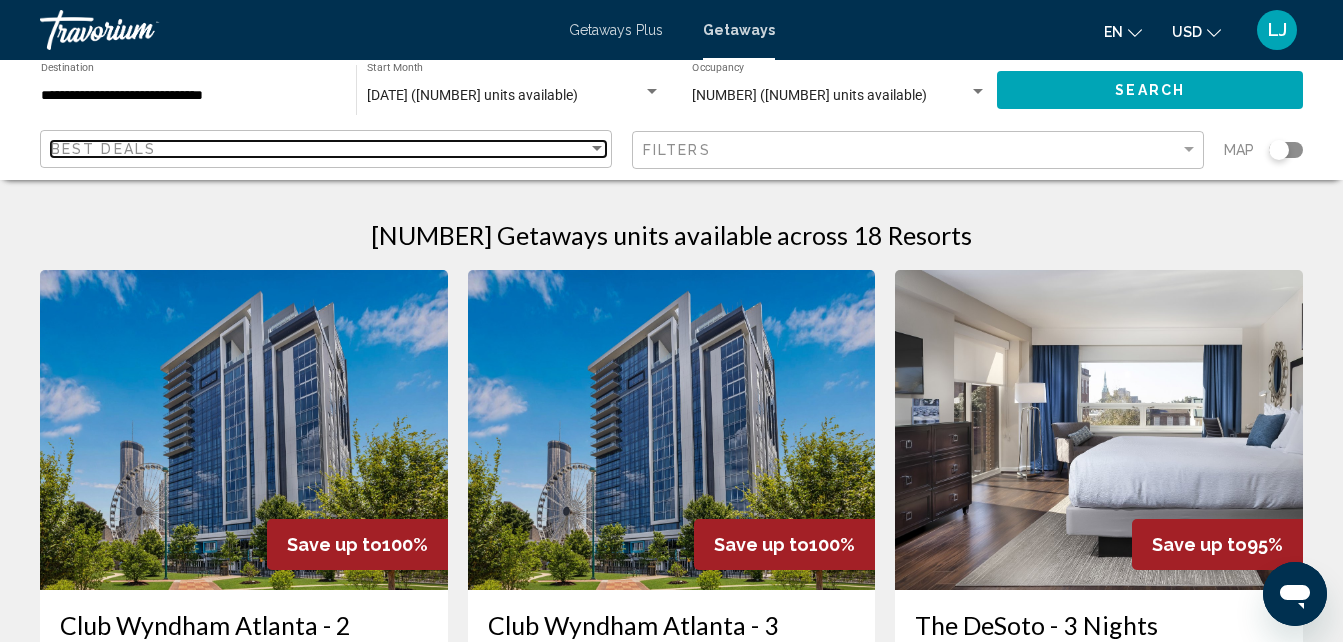 click on "Best Deals" at bounding box center (319, 149) 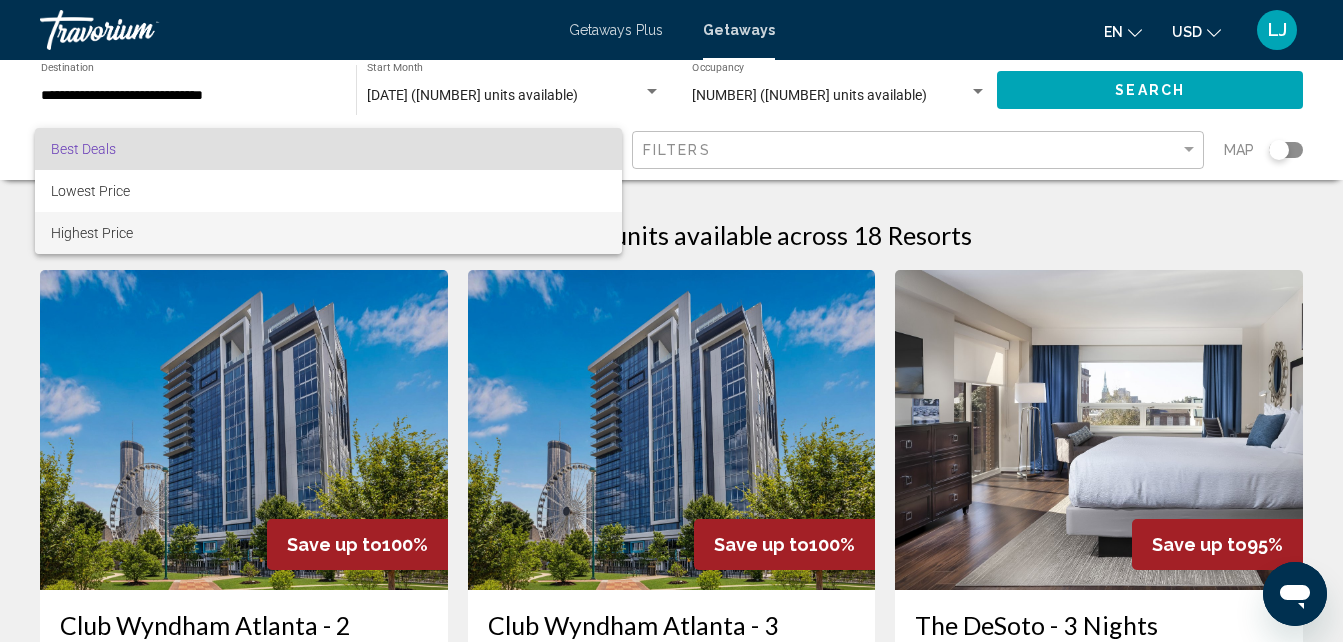 click on "Highest Price" at bounding box center (328, 233) 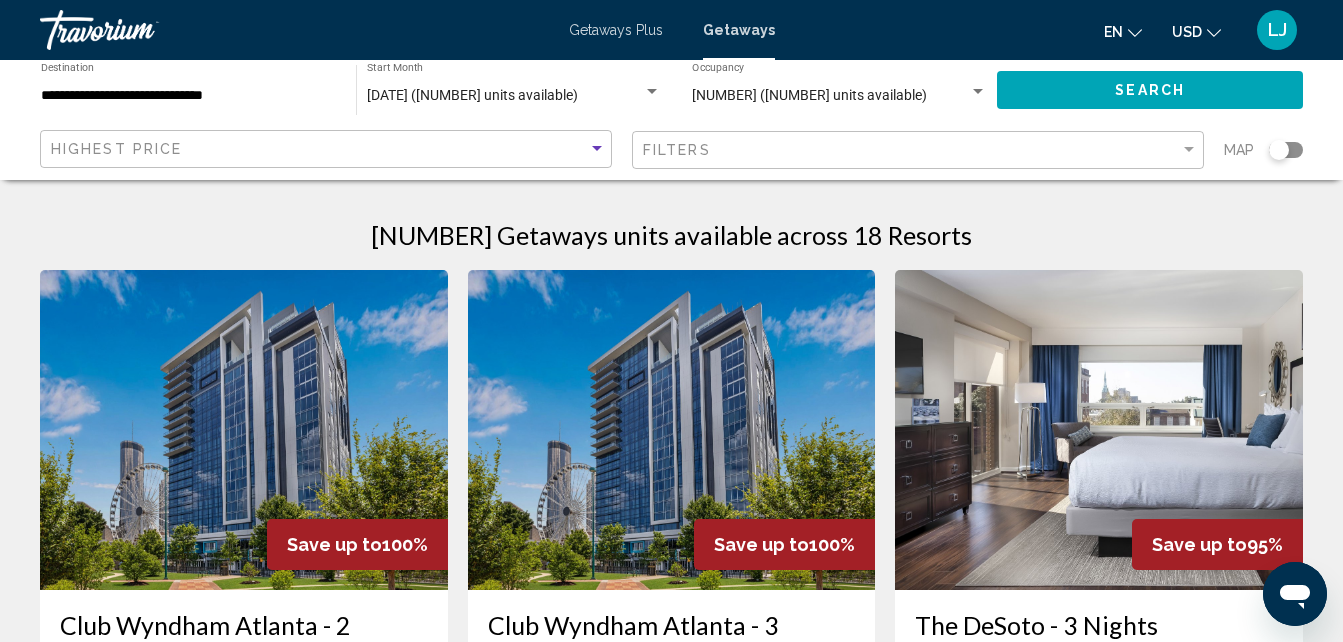 click on "Search" 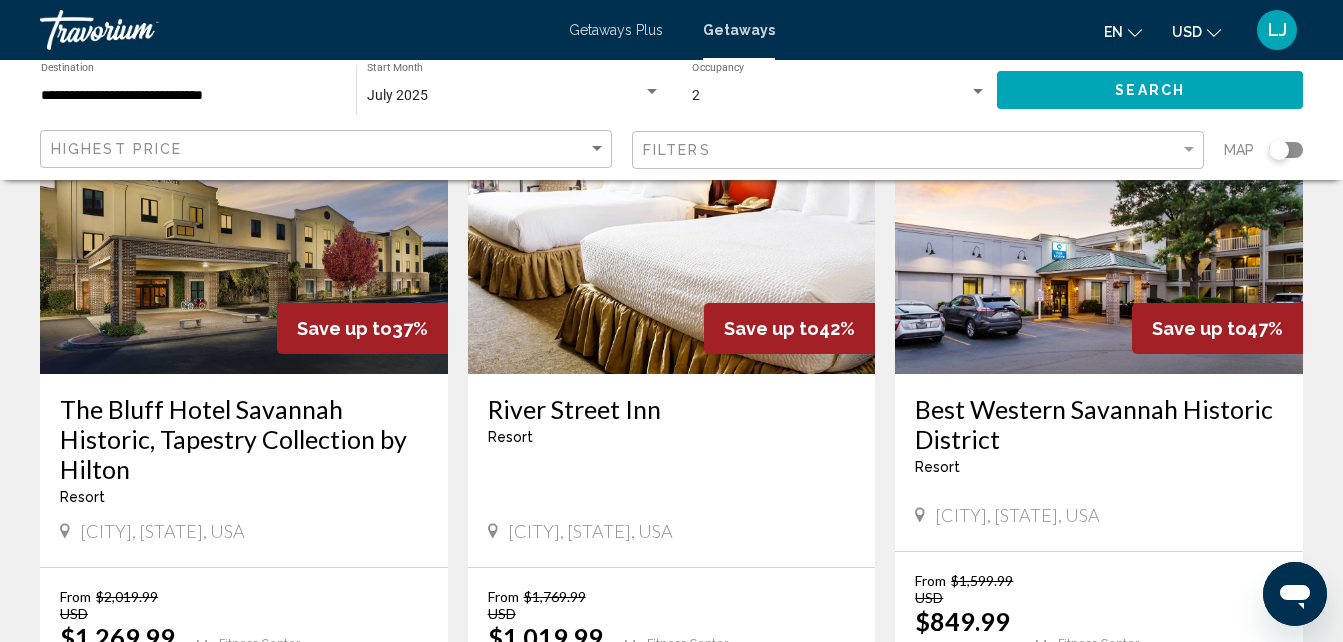 scroll, scrollTop: 0, scrollLeft: 0, axis: both 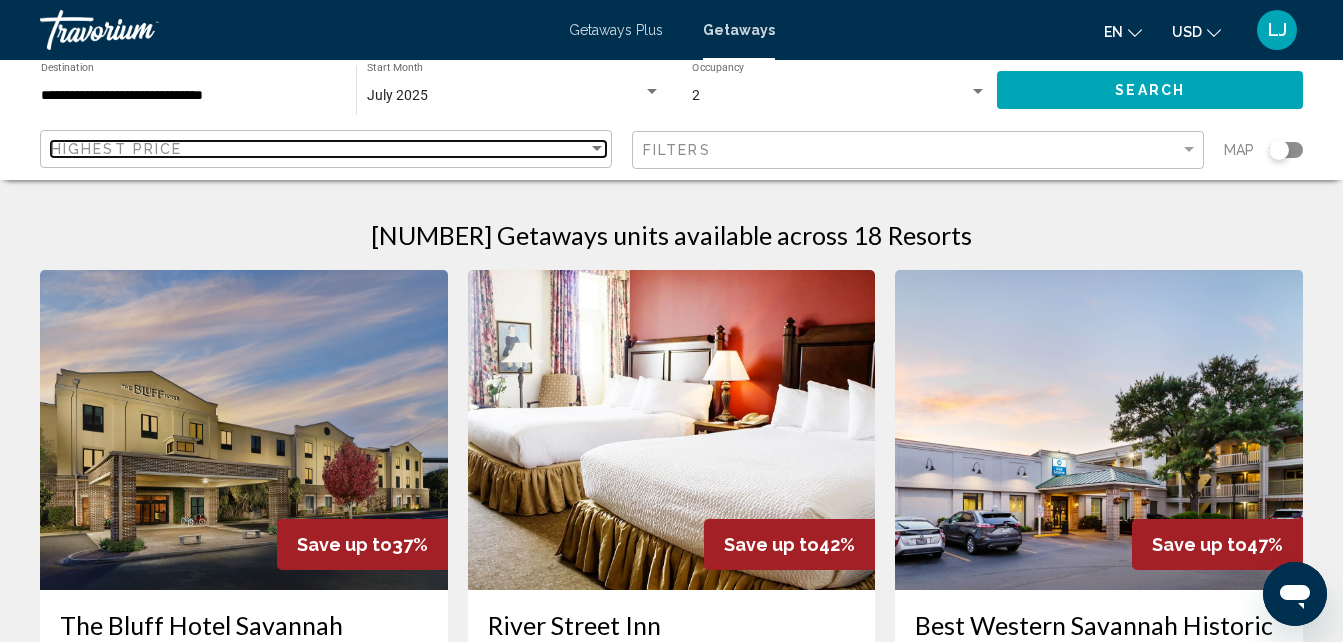 click at bounding box center (597, 148) 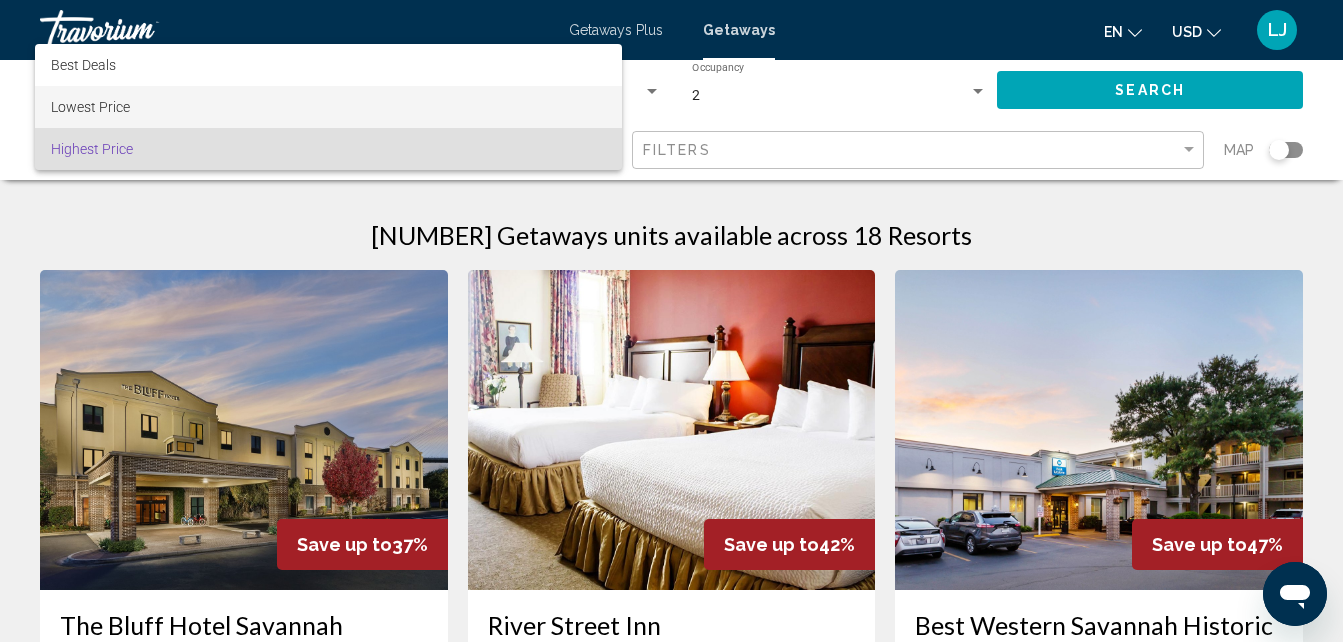 click on "Lowest Price" at bounding box center (328, 107) 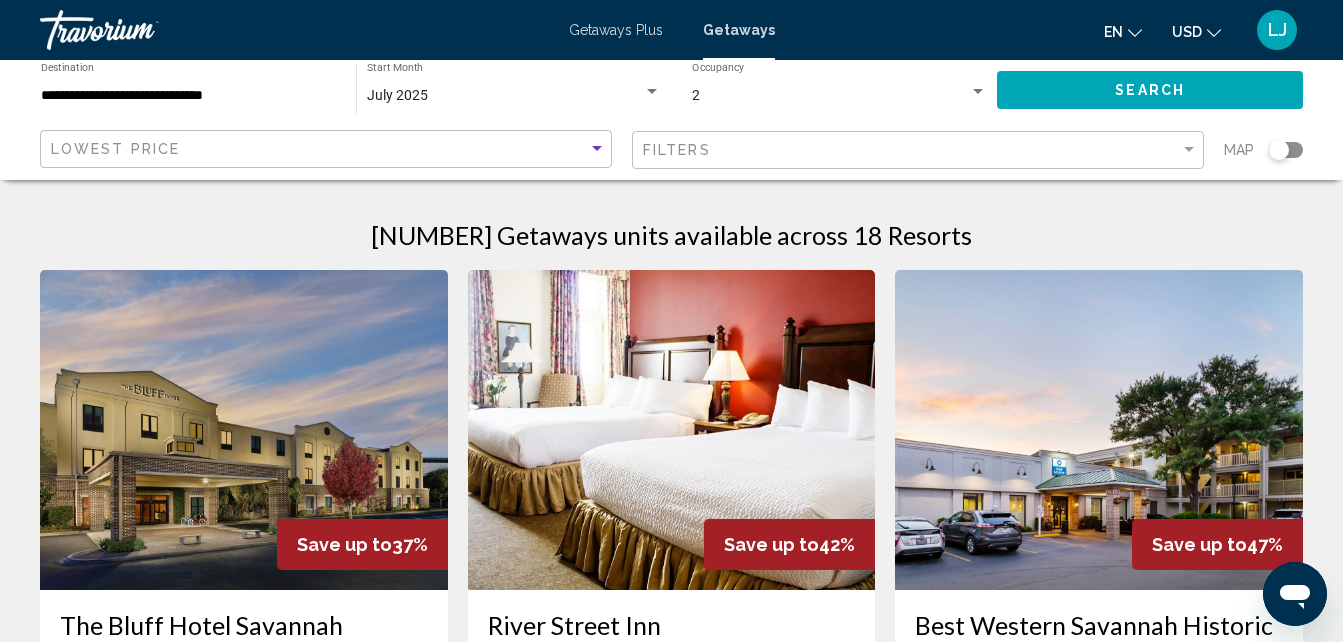 click on "Search" 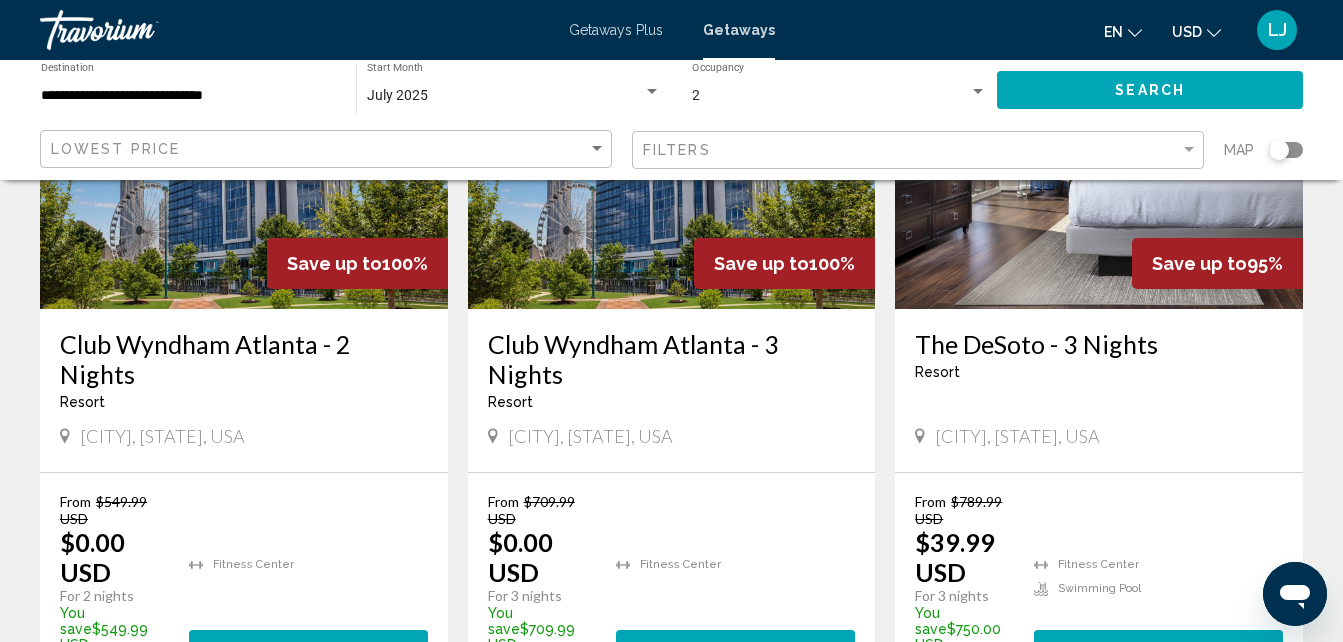 scroll, scrollTop: 286, scrollLeft: 0, axis: vertical 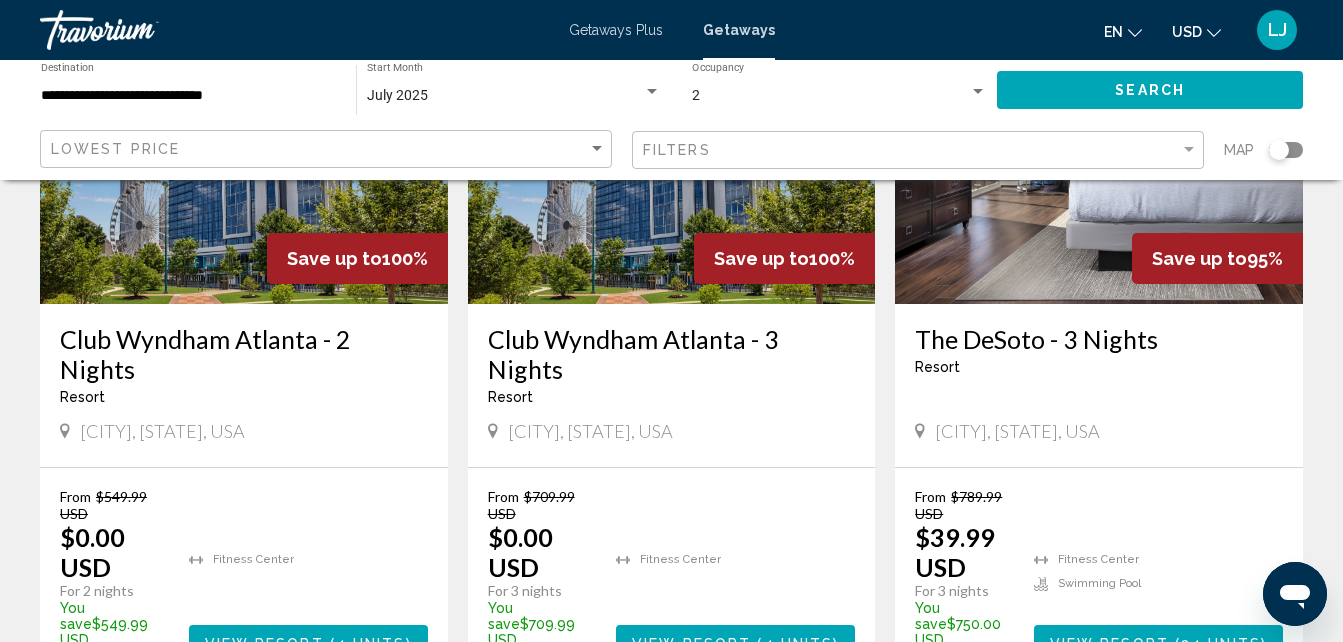 click at bounding box center [672, 144] 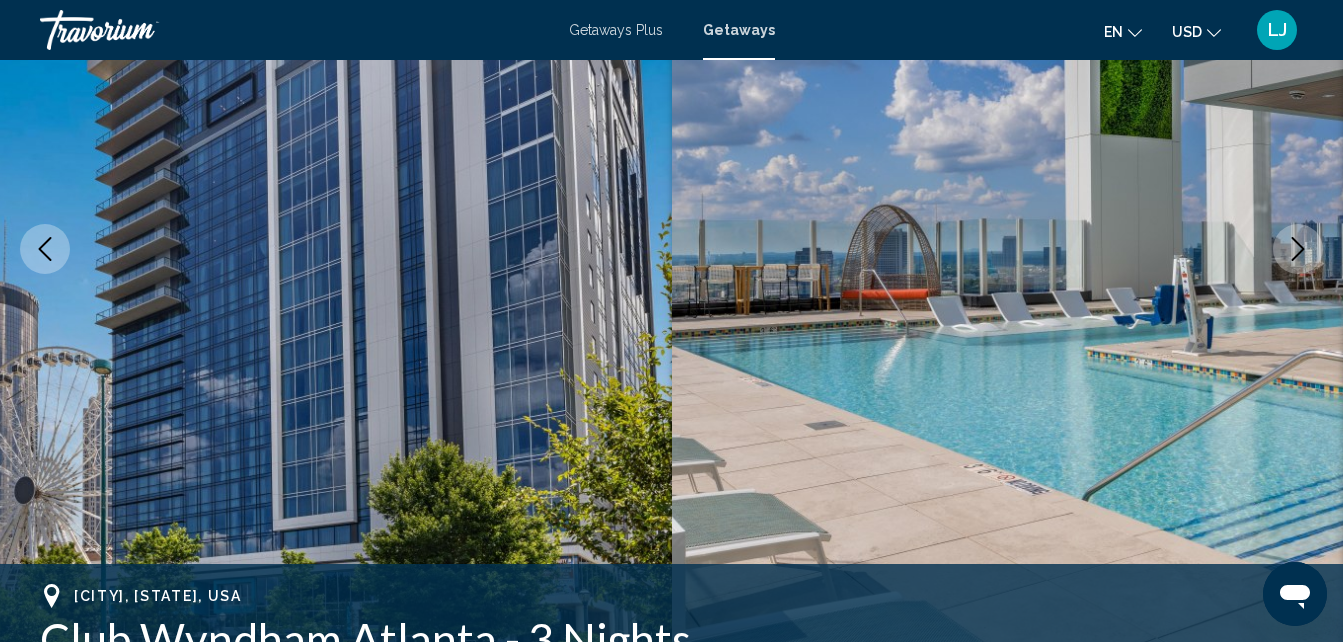 scroll, scrollTop: 214, scrollLeft: 0, axis: vertical 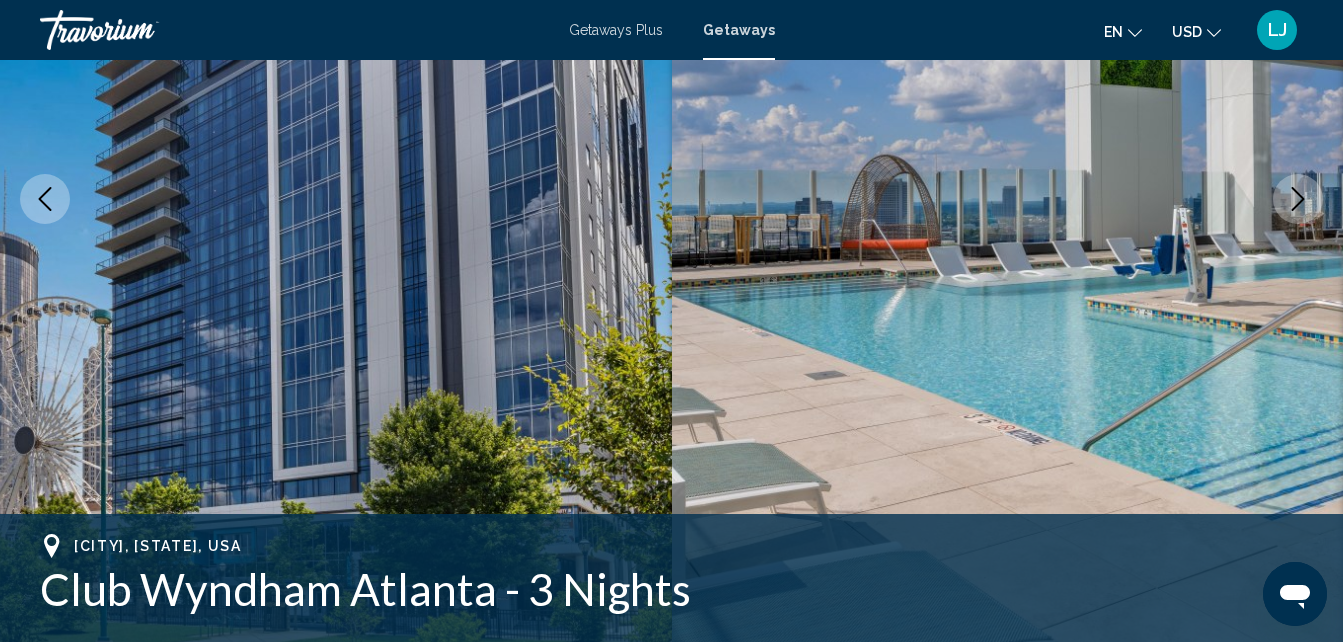 click 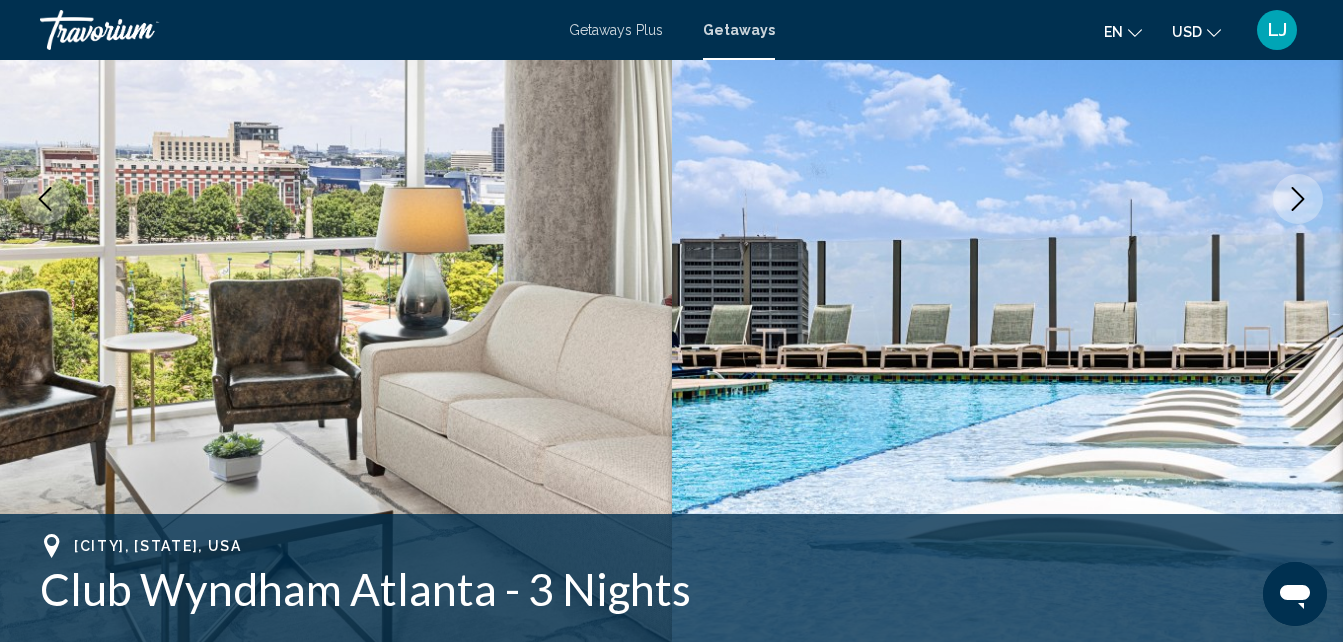 click 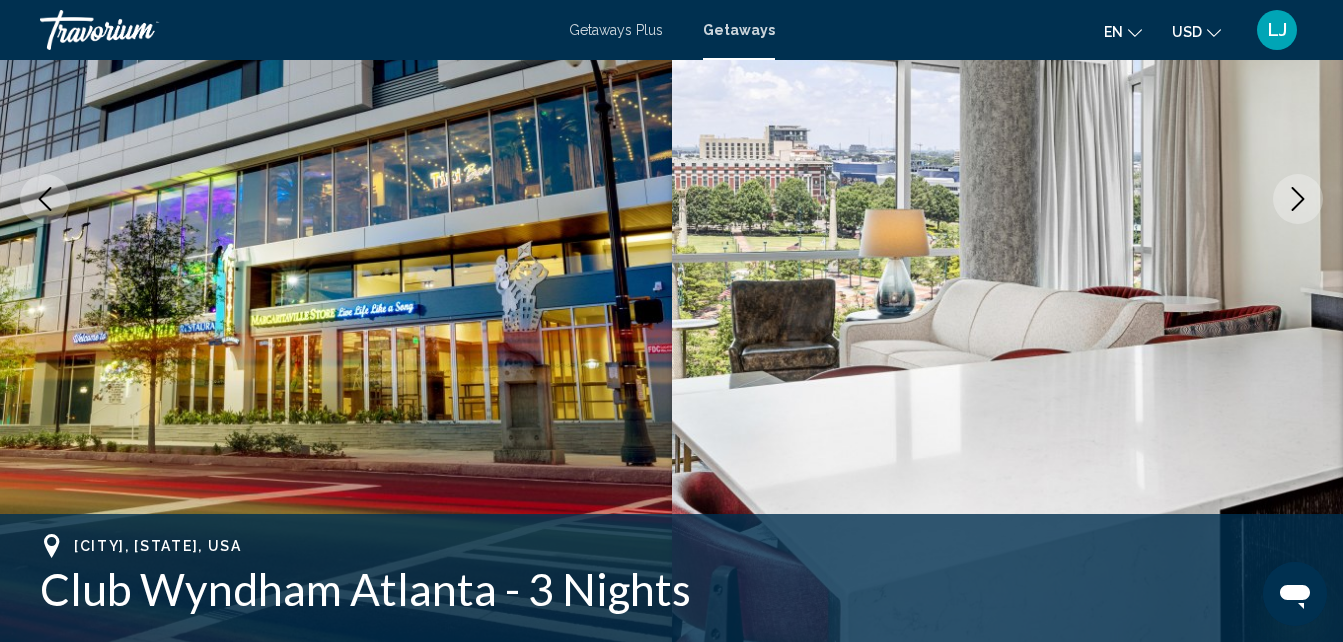 click 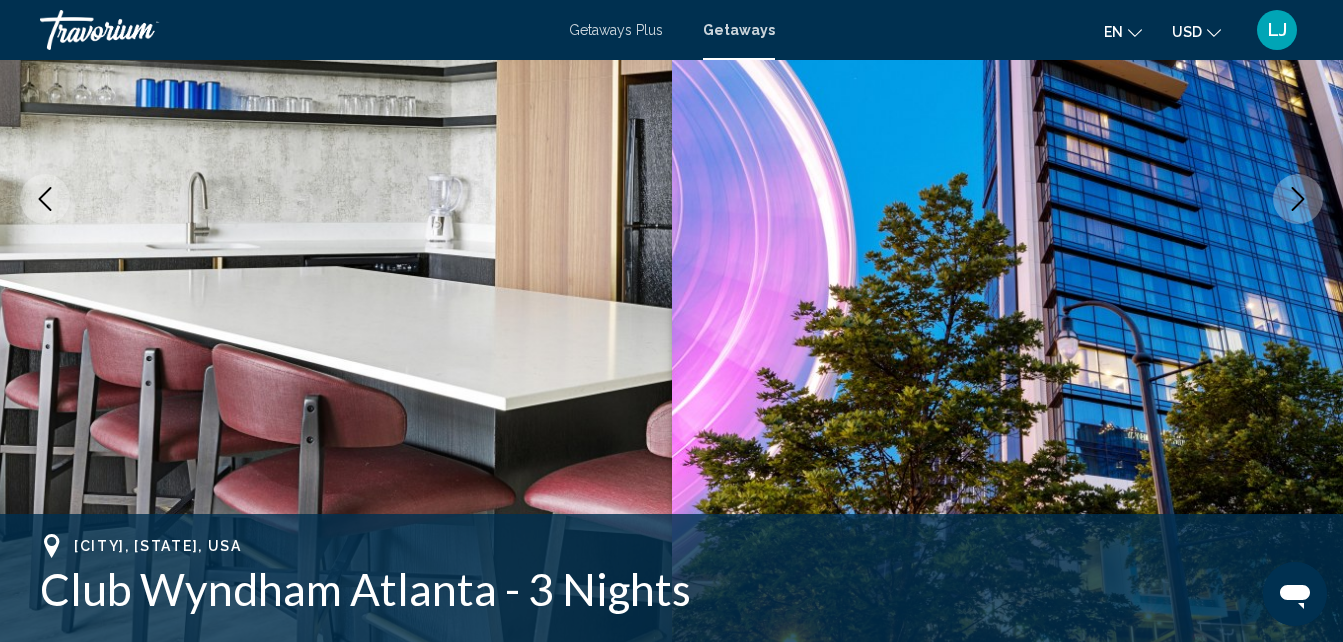 click at bounding box center (1298, 199) 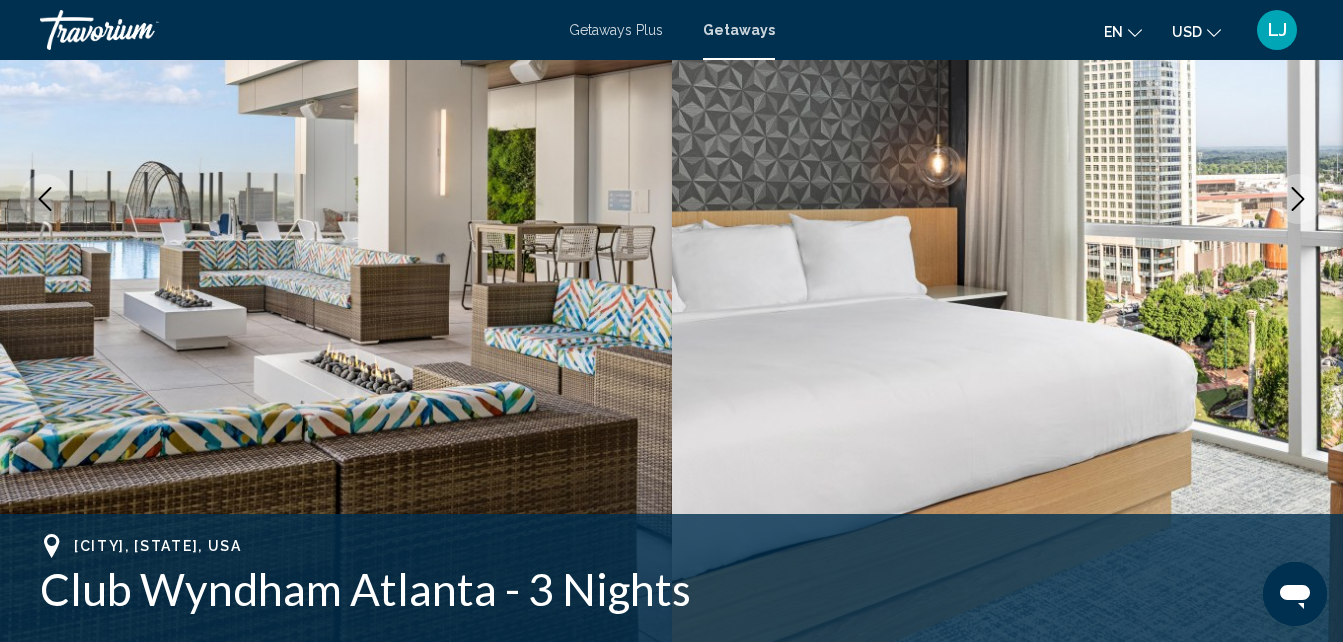 click at bounding box center (1298, 199) 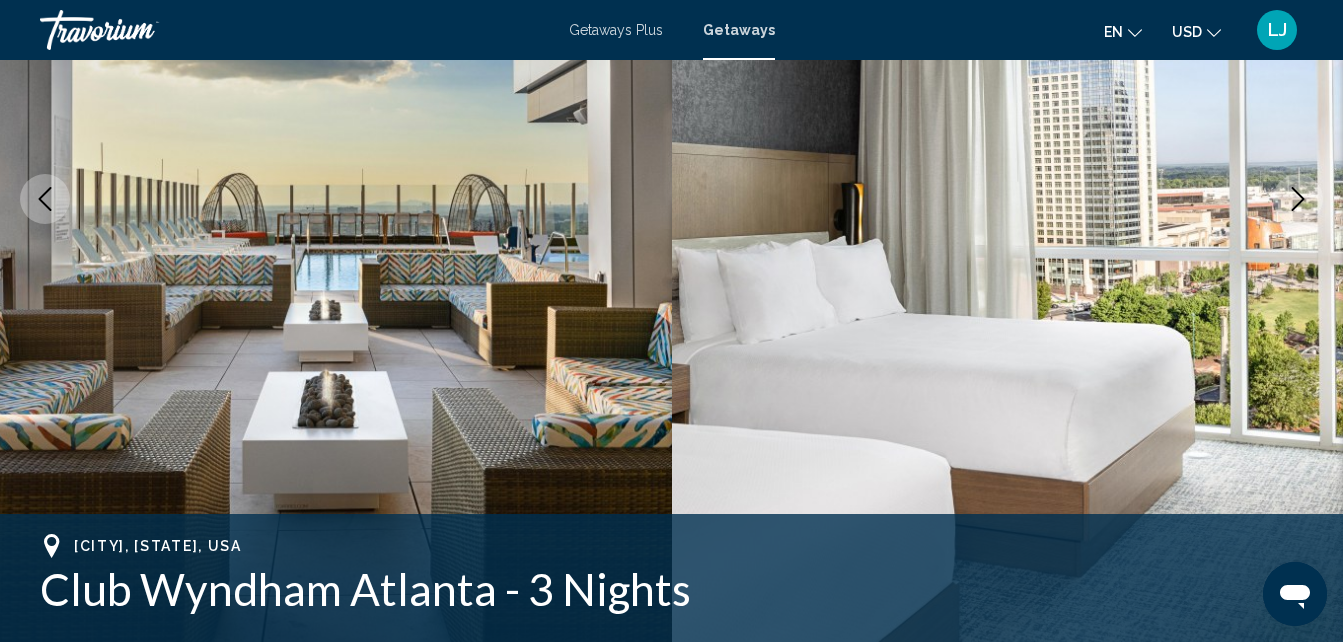 click 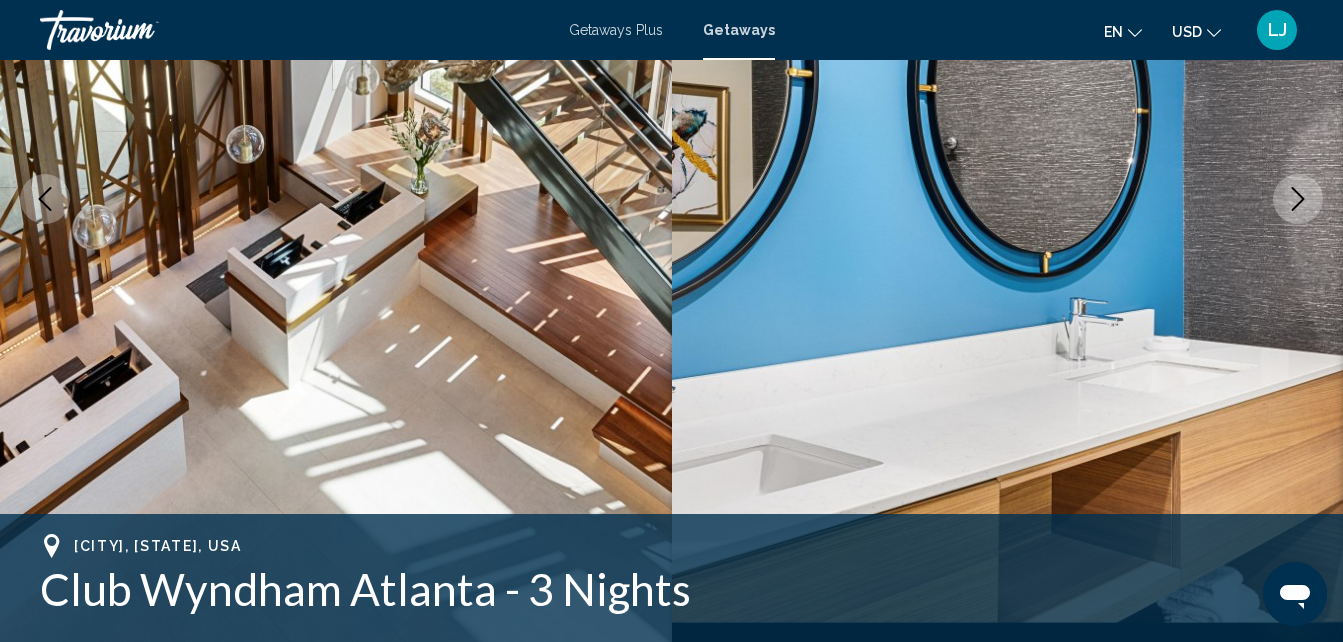 click 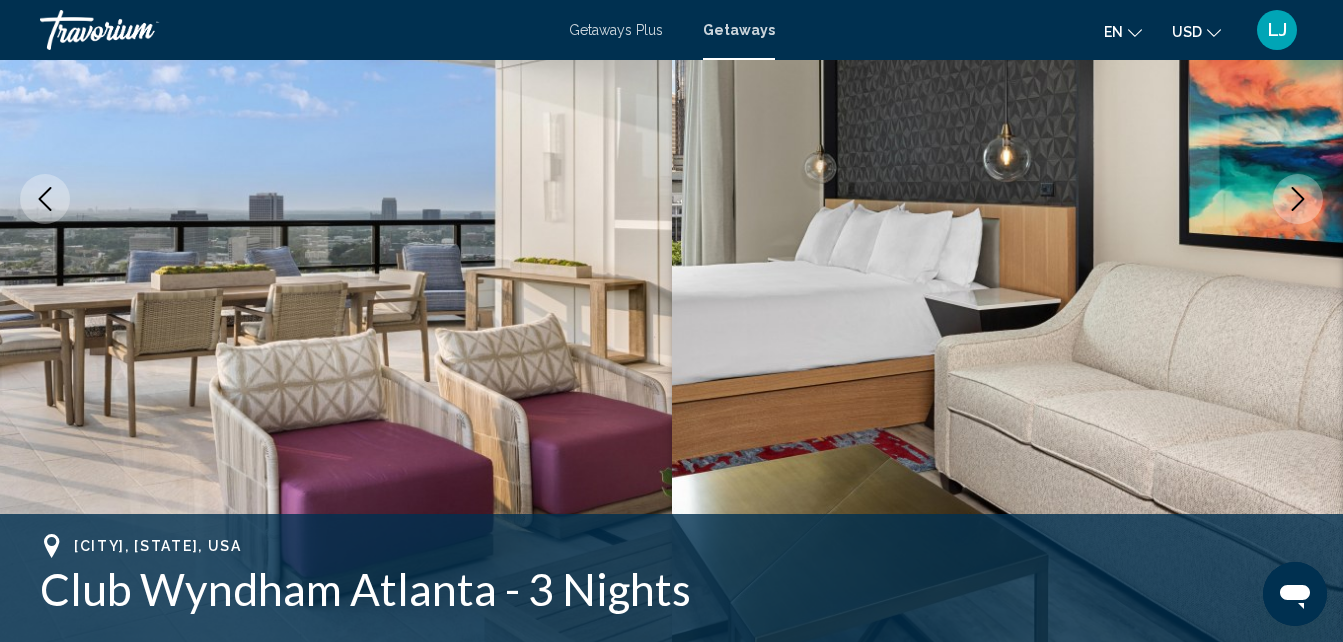 click 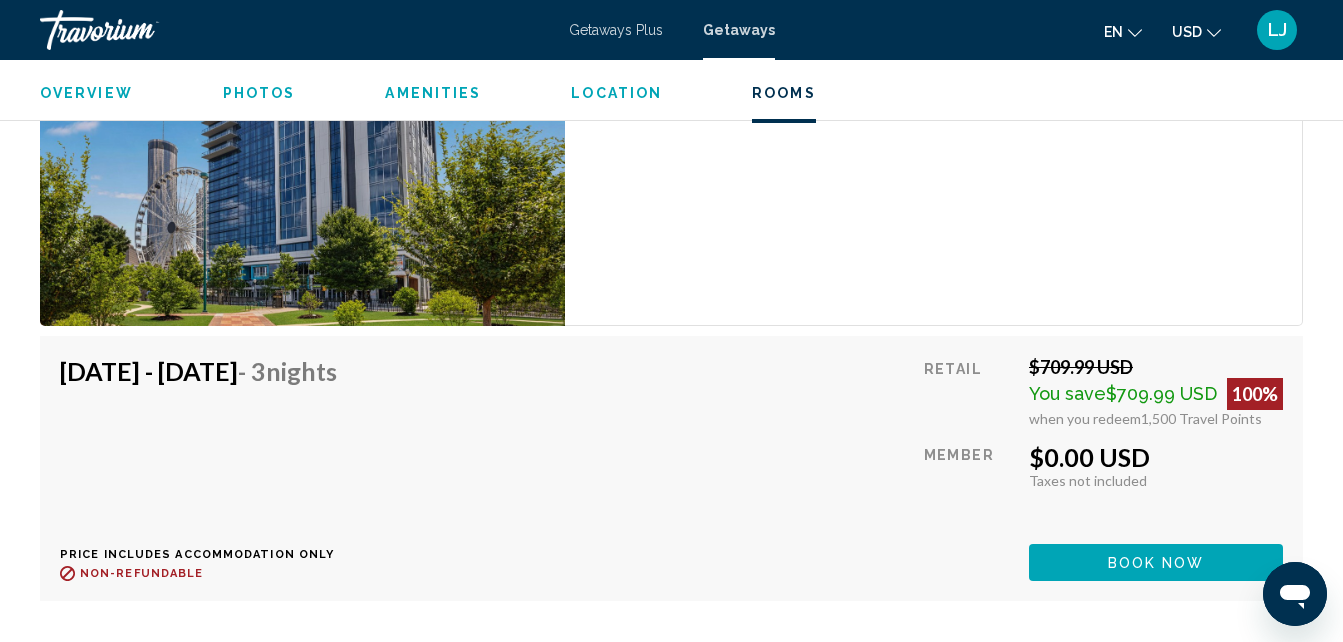 scroll, scrollTop: 3940, scrollLeft: 0, axis: vertical 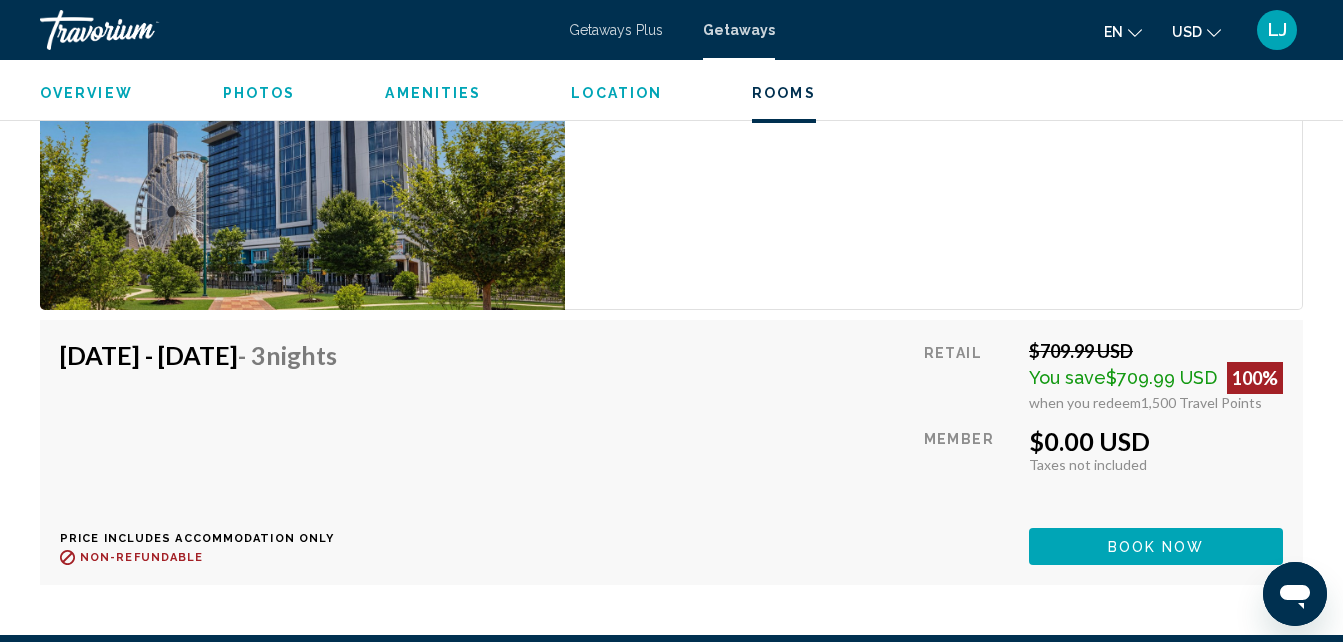 click on "Book now" at bounding box center (1156, 546) 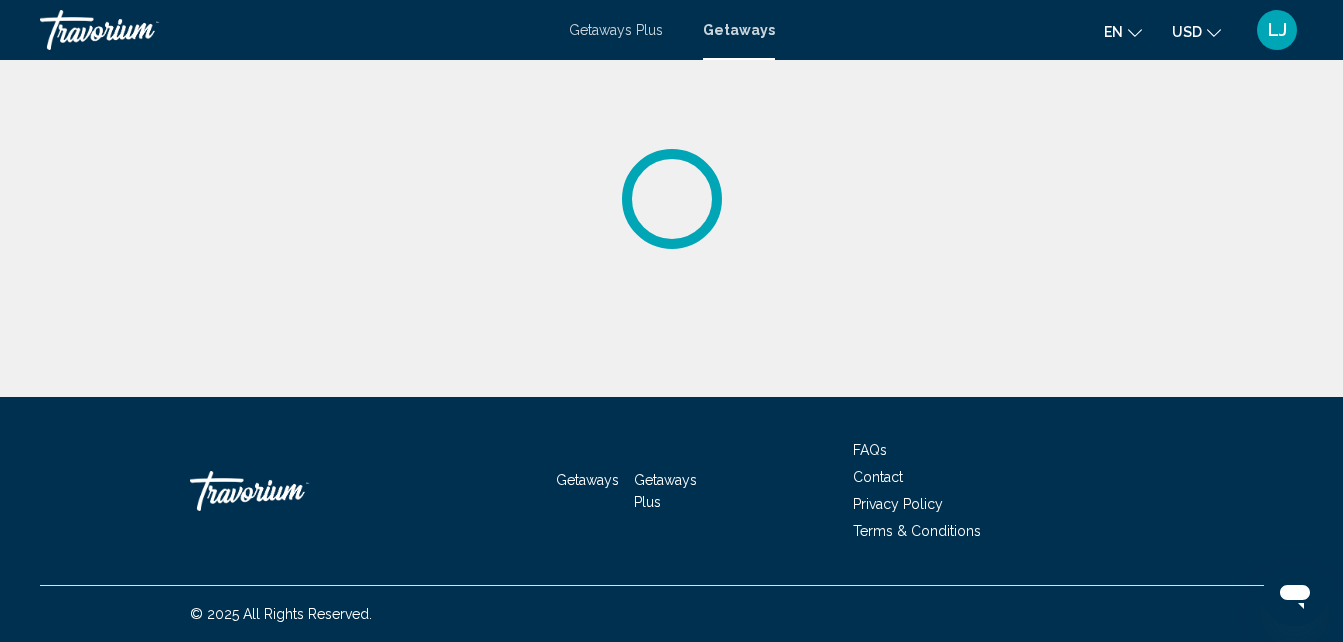 scroll, scrollTop: 0, scrollLeft: 0, axis: both 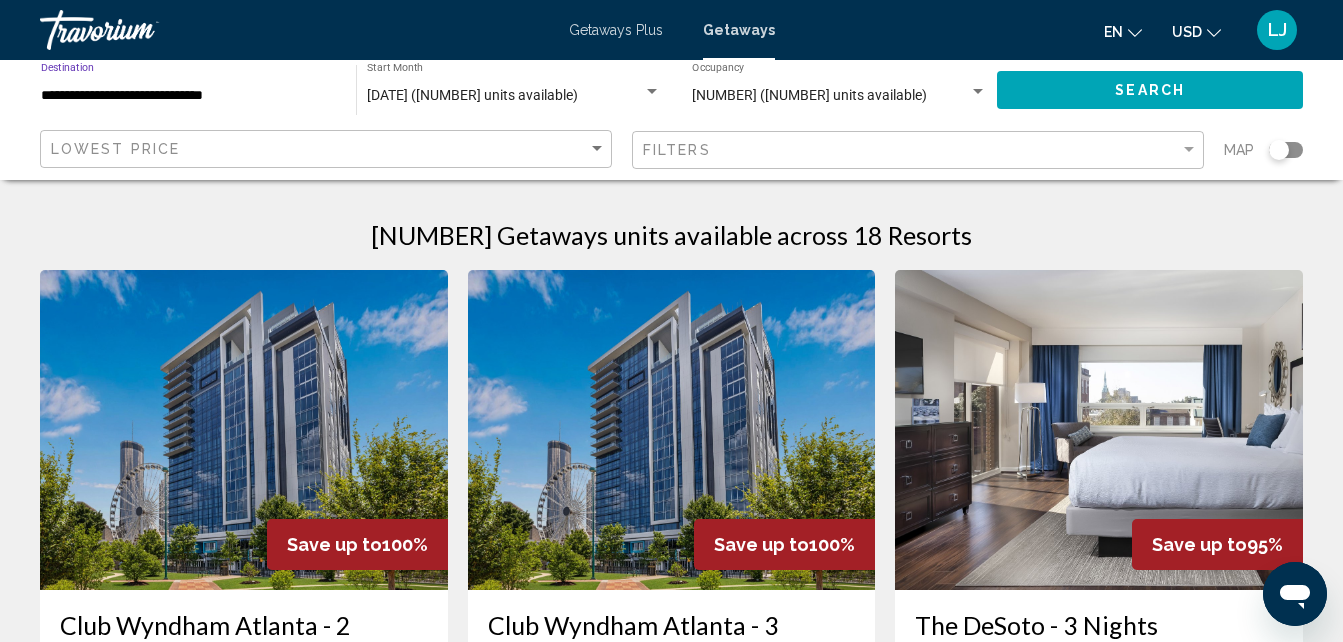 click on "**********" at bounding box center (188, 96) 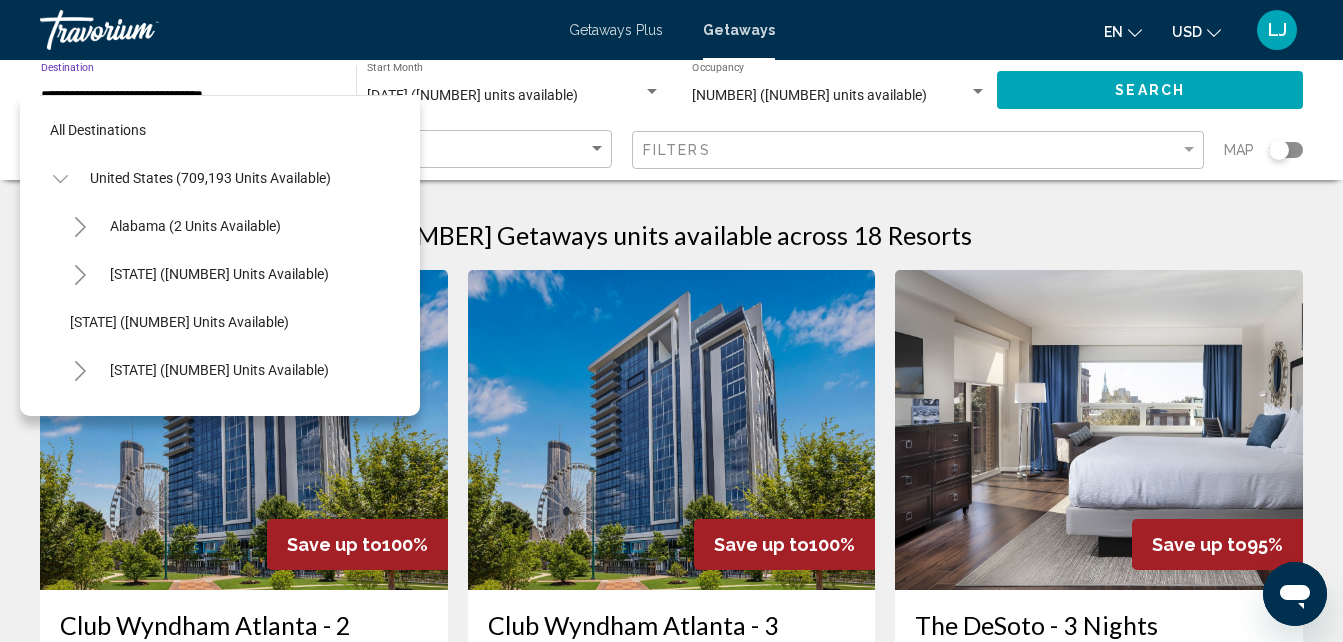scroll, scrollTop: 367, scrollLeft: 0, axis: vertical 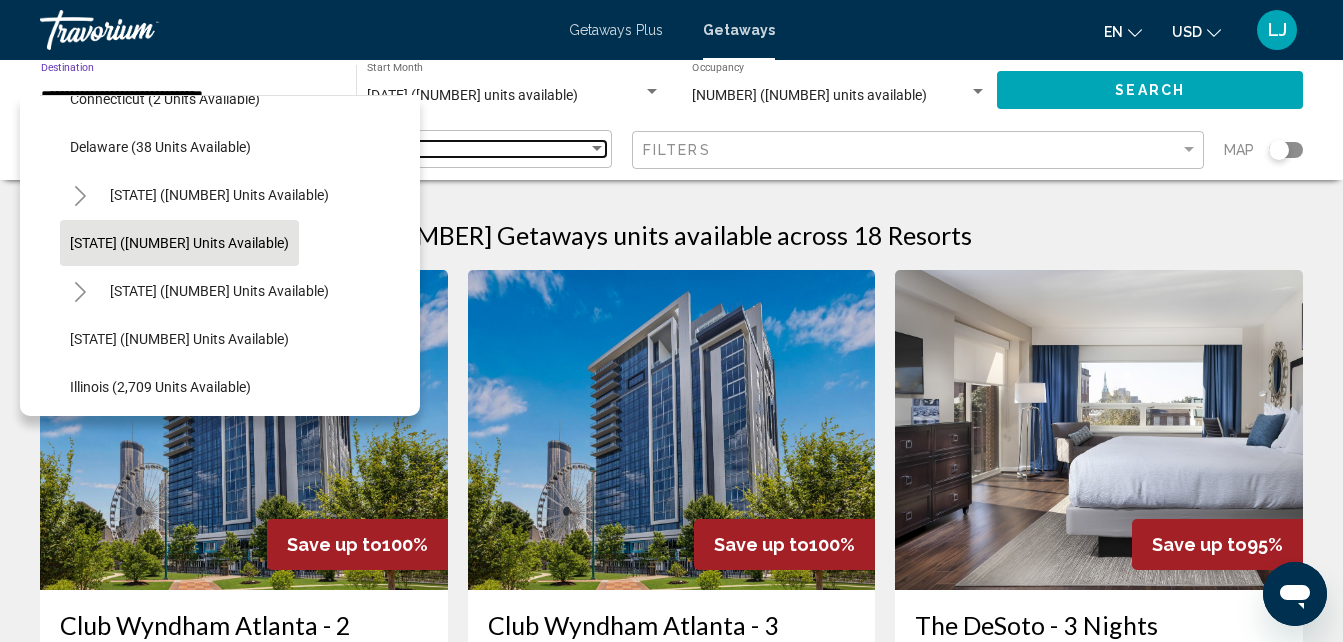 click at bounding box center [597, 149] 